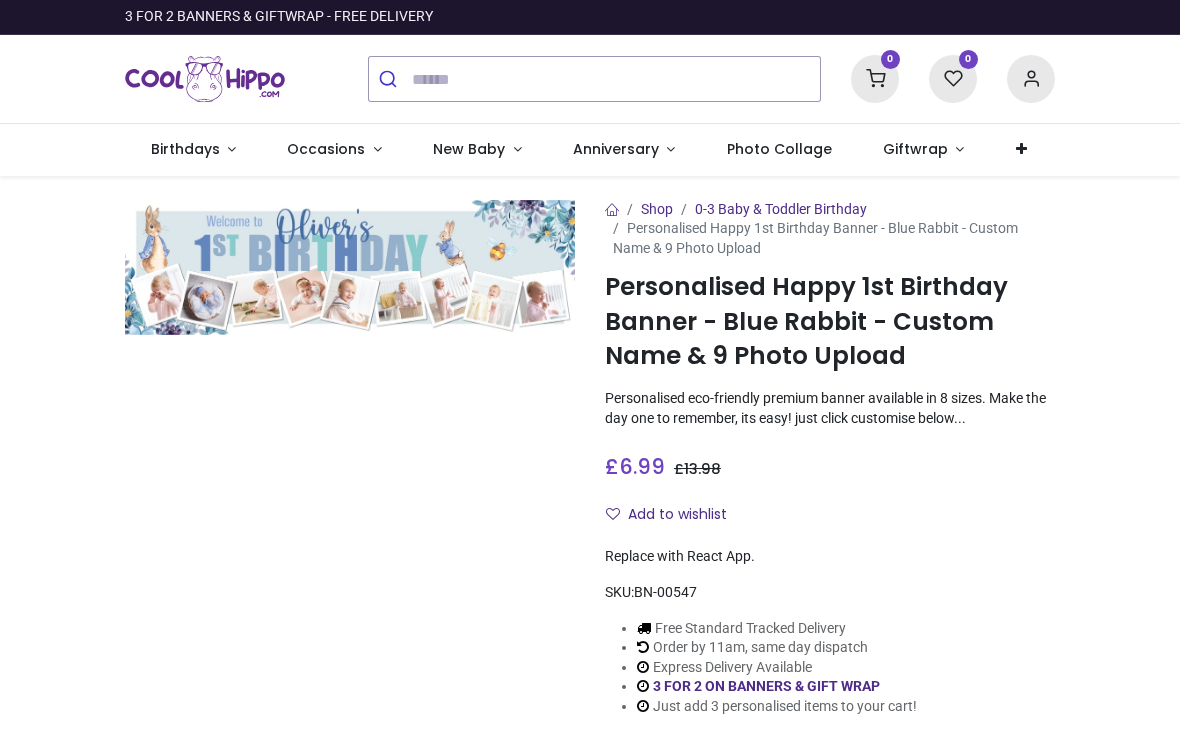 scroll, scrollTop: 0, scrollLeft: 0, axis: both 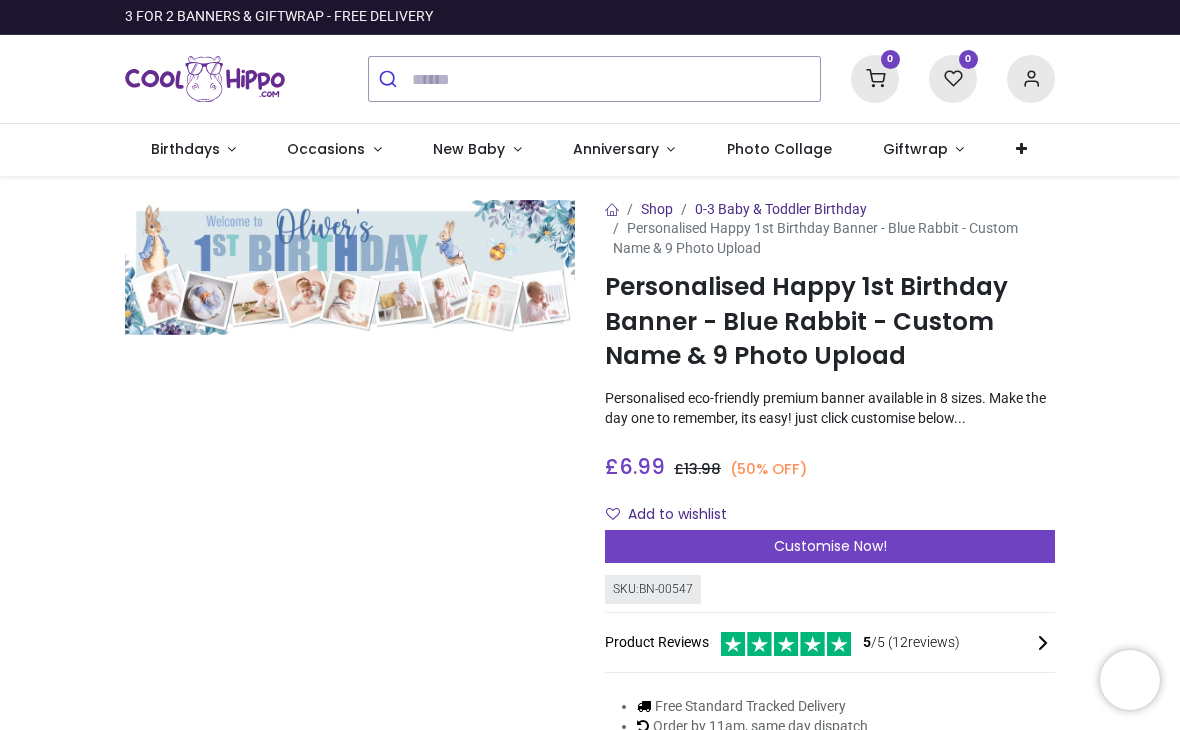 click on "Birthdays" at bounding box center [185, 149] 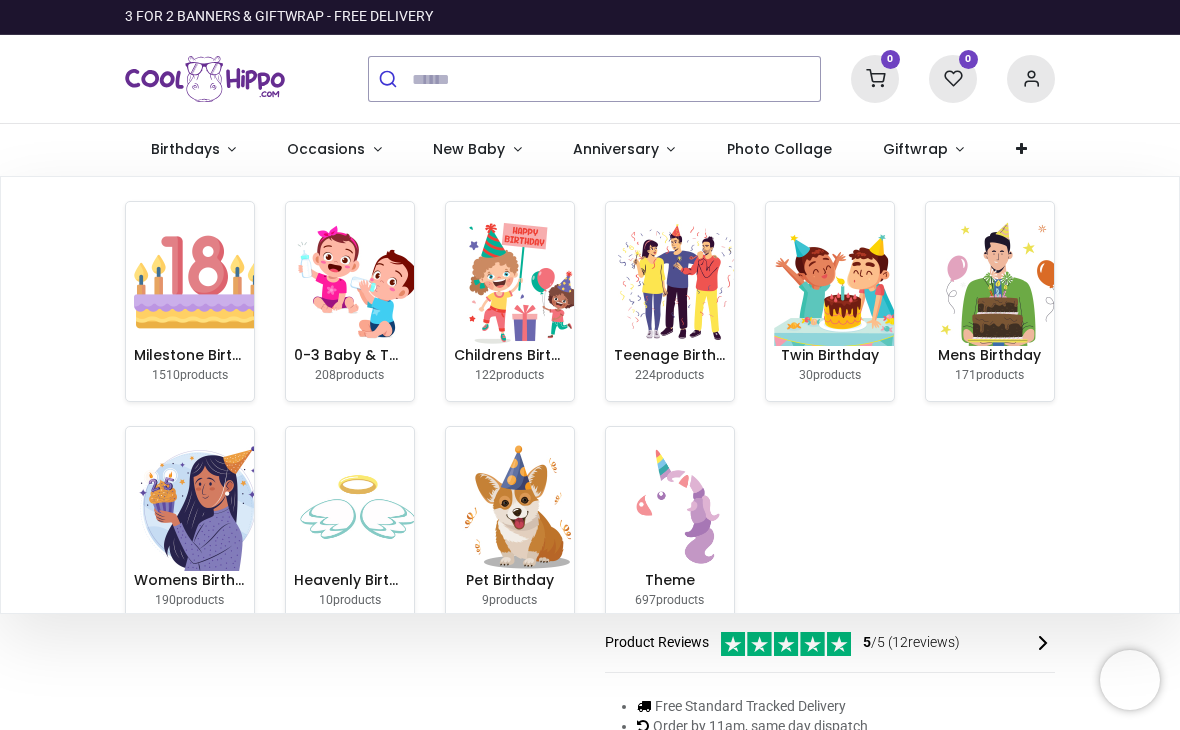 click at bounding box center (198, 282) 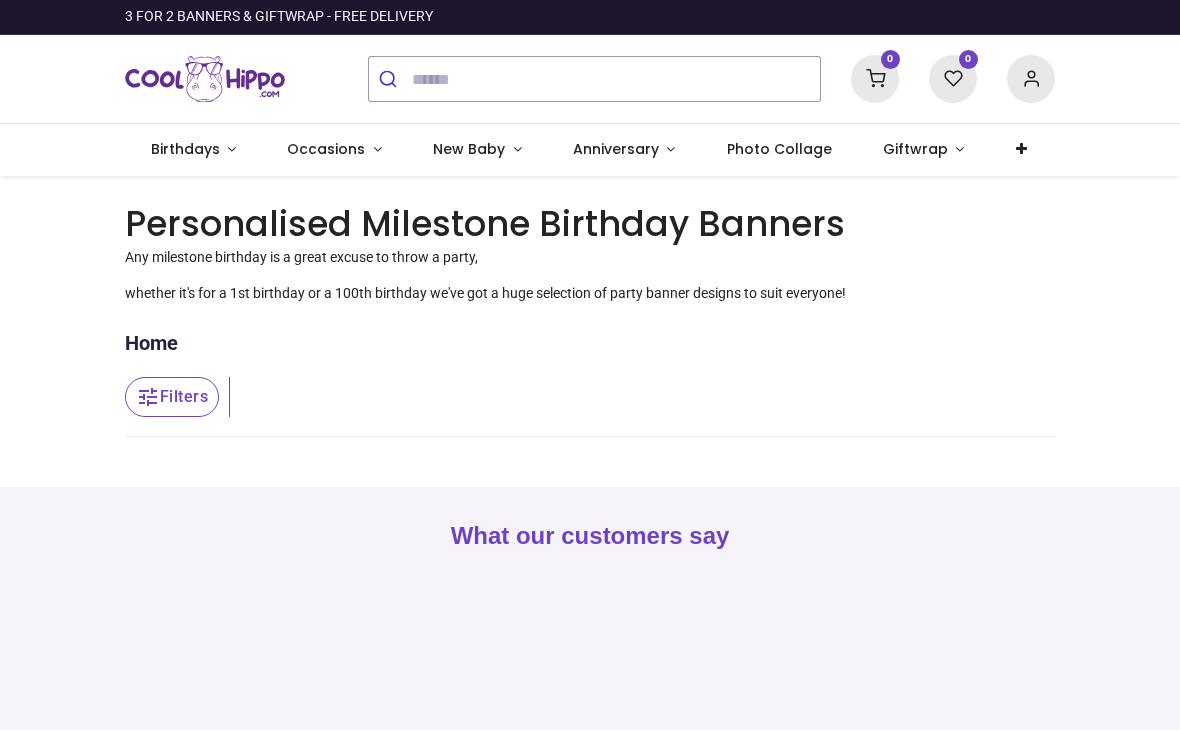 scroll, scrollTop: 0, scrollLeft: 0, axis: both 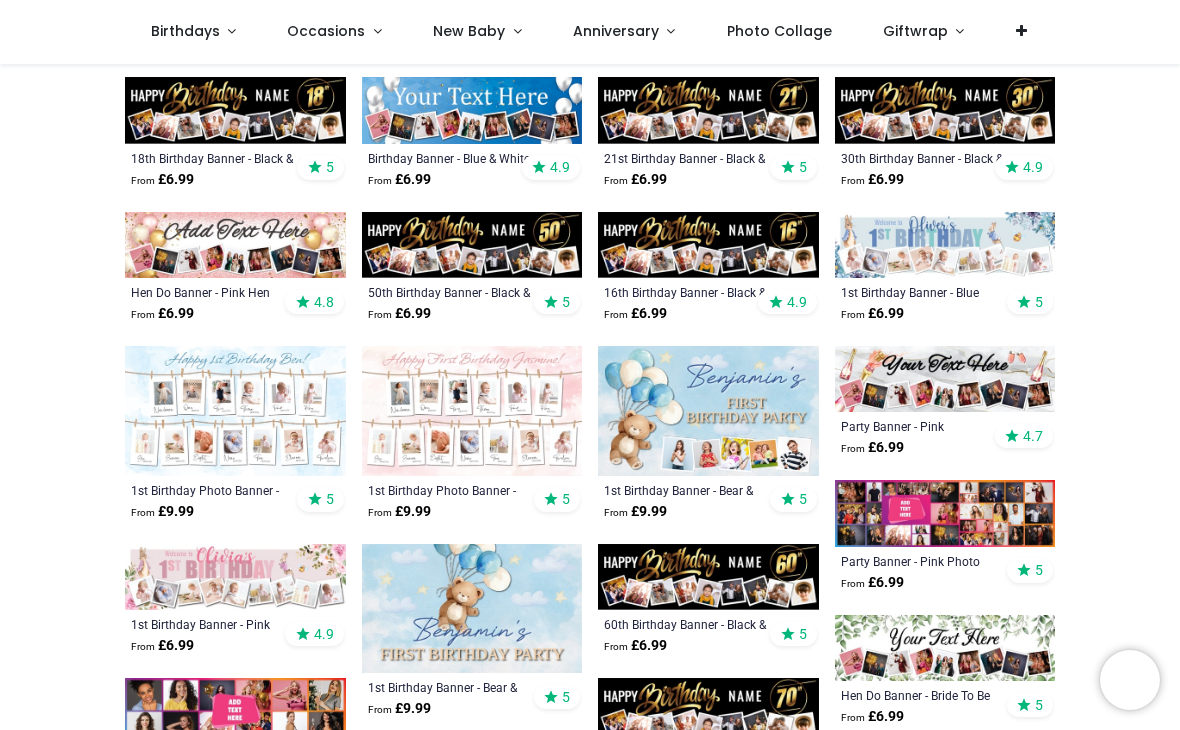click on "Pricelist :
Public Pricelist
Public Pricelist
Categories
All Products" at bounding box center (590, 333) 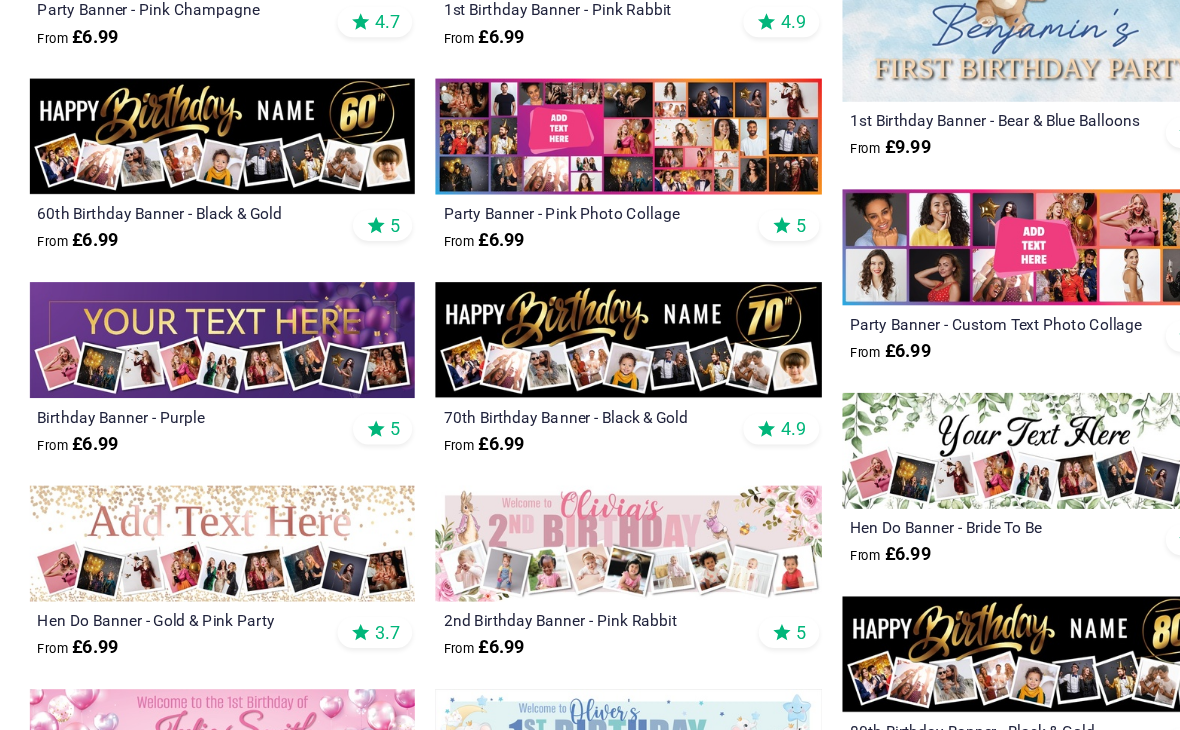 scroll, scrollTop: 1235, scrollLeft: 0, axis: vertical 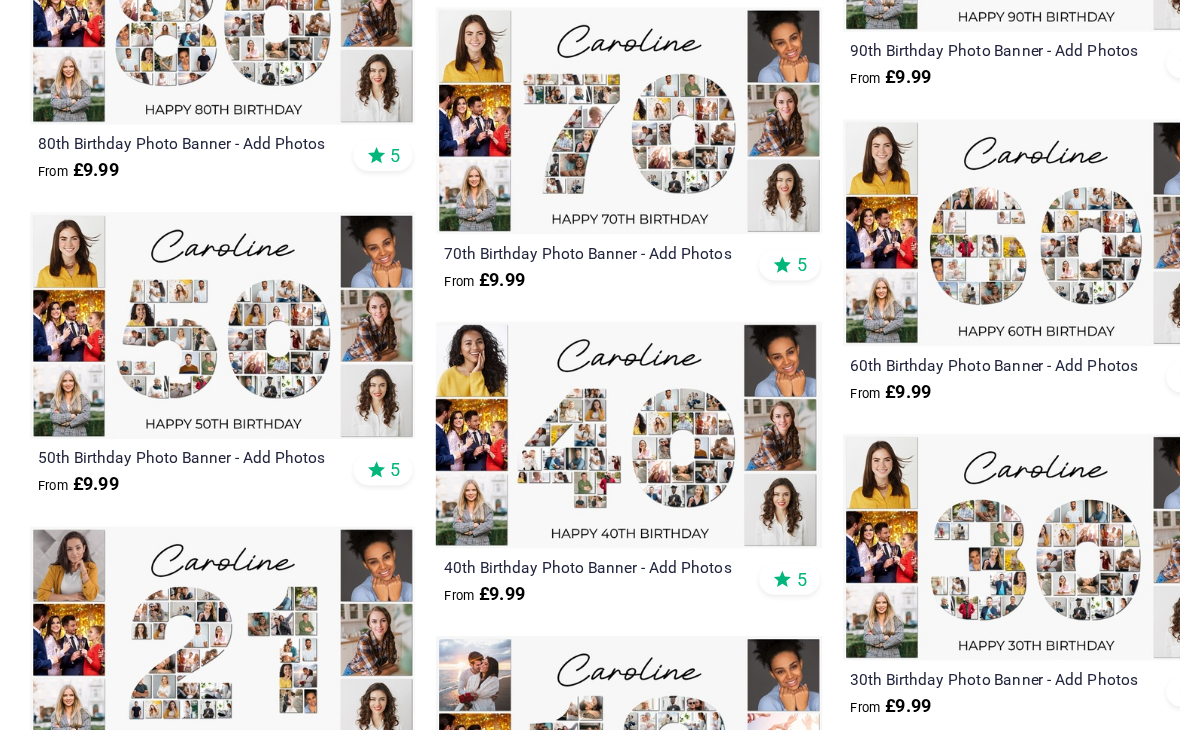 click at bounding box center [589, 501] 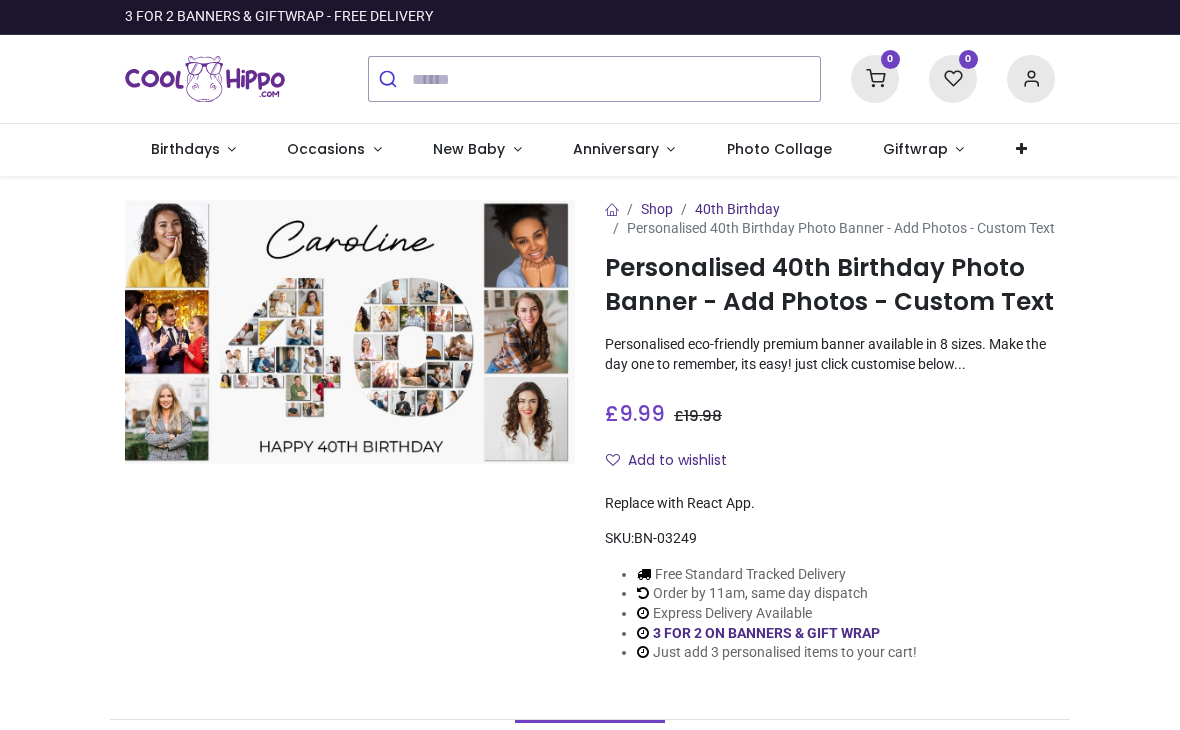 scroll, scrollTop: 0, scrollLeft: 0, axis: both 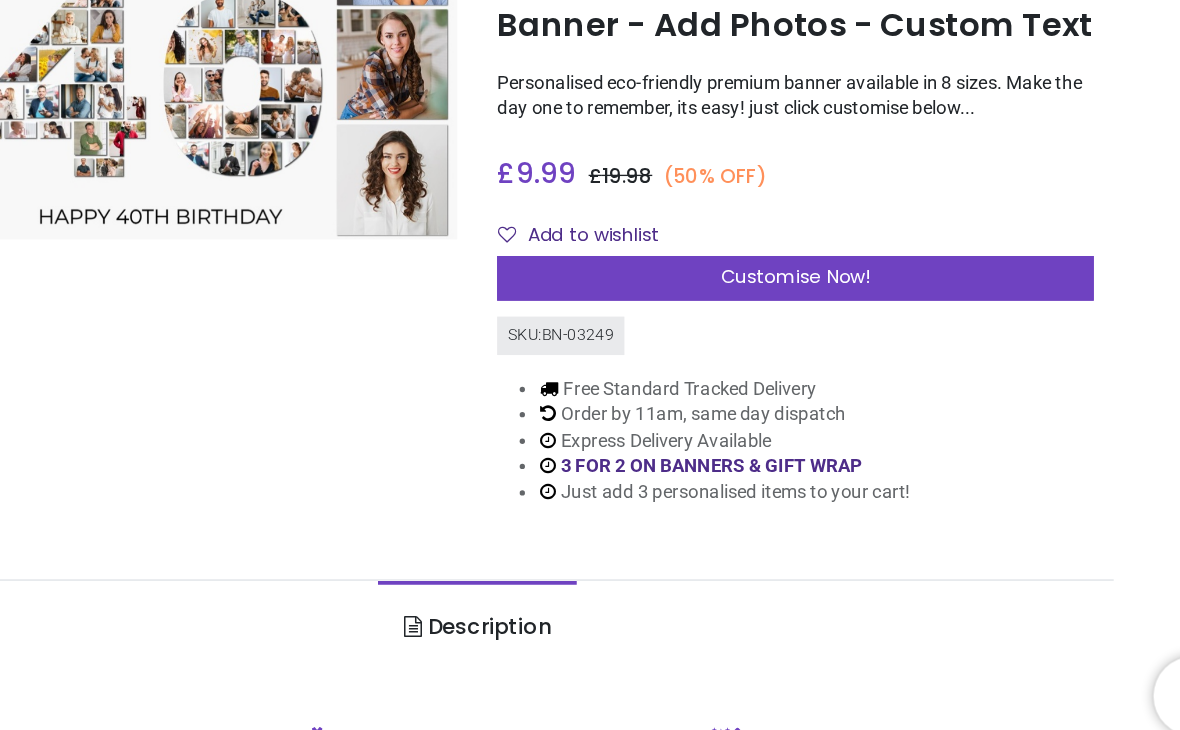 click on "Customise Now!" at bounding box center (830, 365) 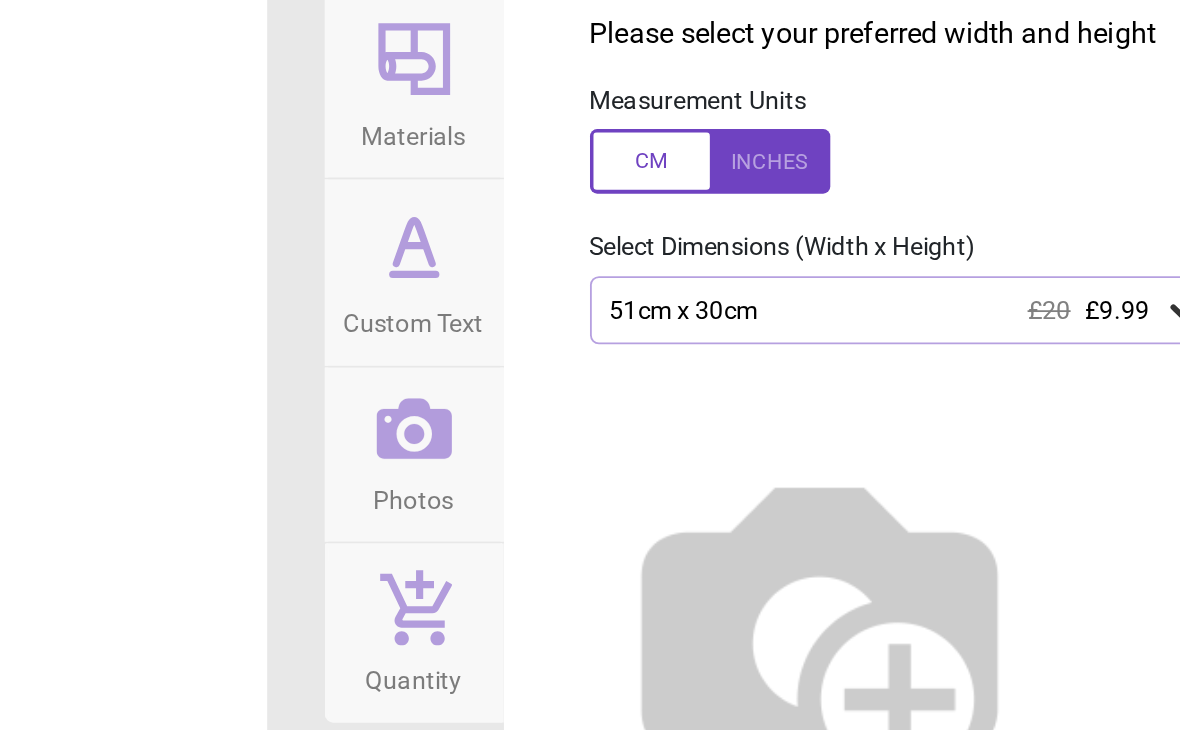 click on "51cm  x  30cm       £20 £9.99" at bounding box center (932, 298) 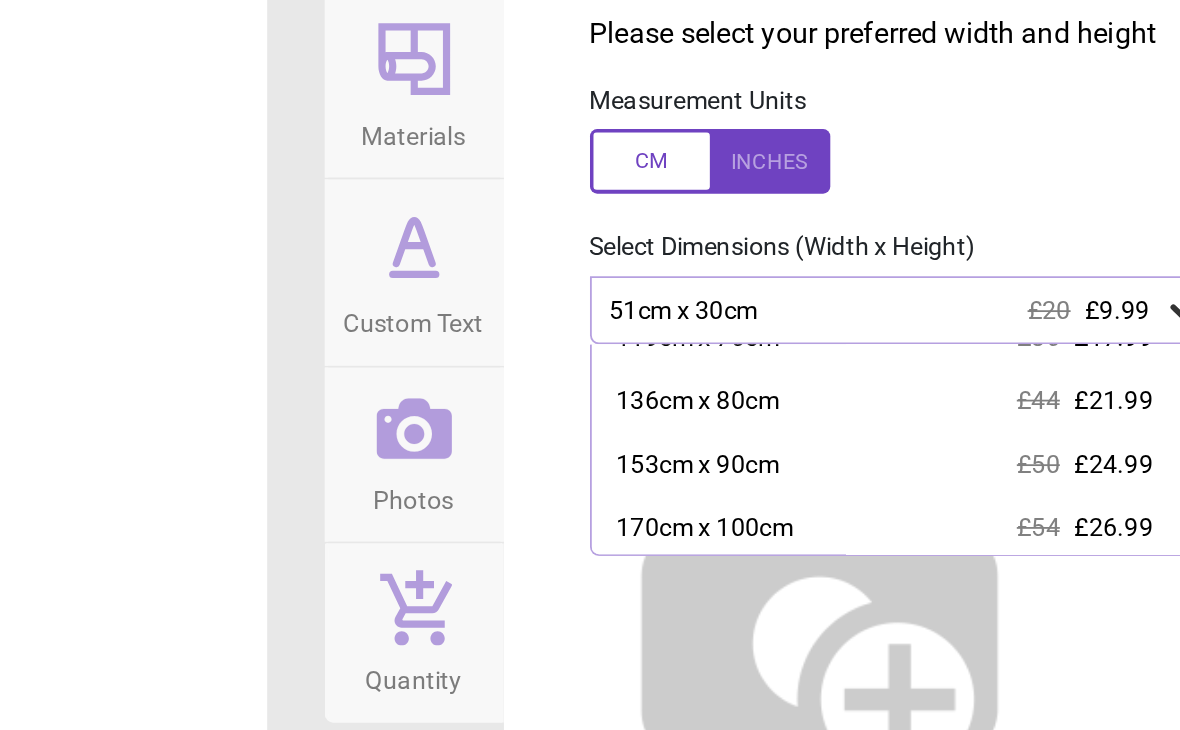 scroll, scrollTop: 163, scrollLeft: 0, axis: vertical 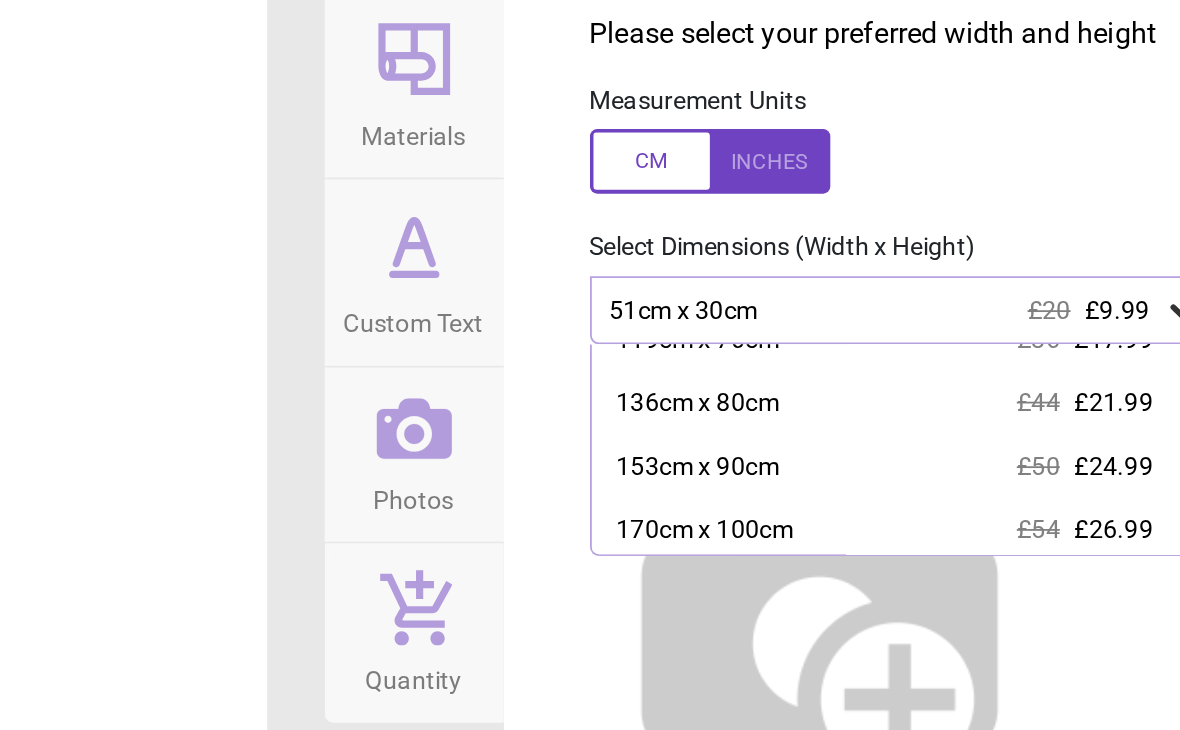 click on "136cm  x  80cm" at bounding box center (827, 350) 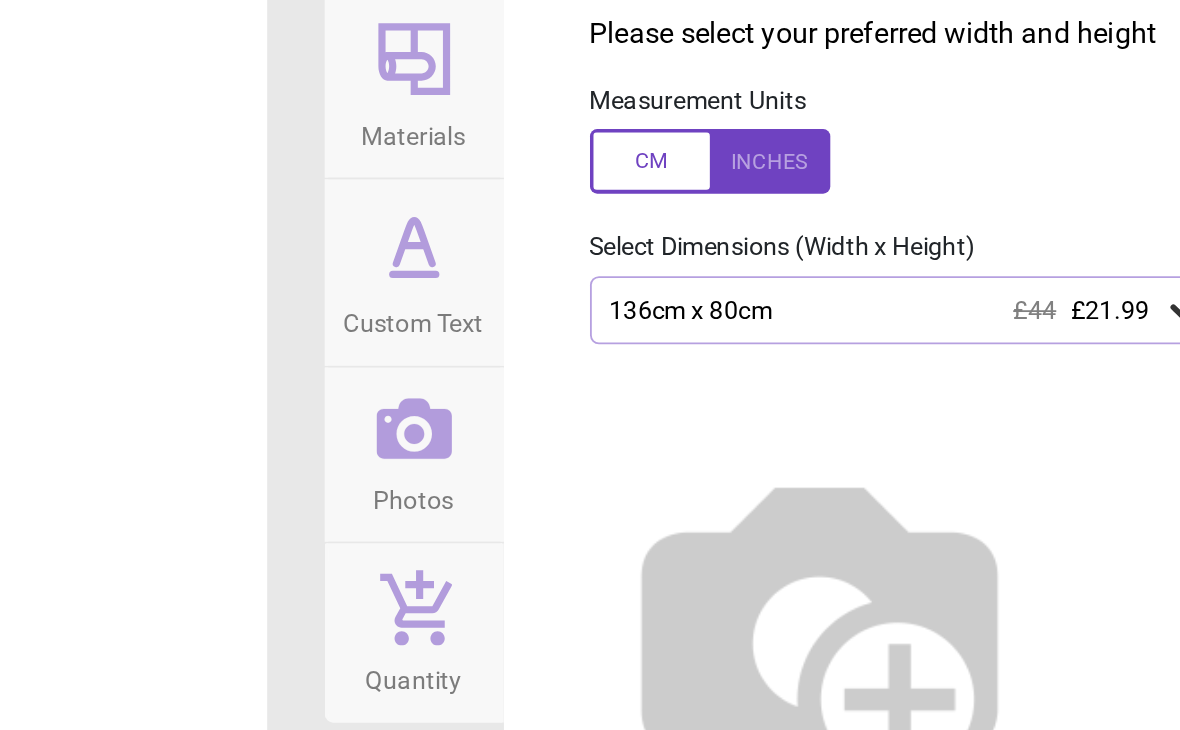 click on "136cm  x  80cm       £44 £21.99" at bounding box center [932, 298] 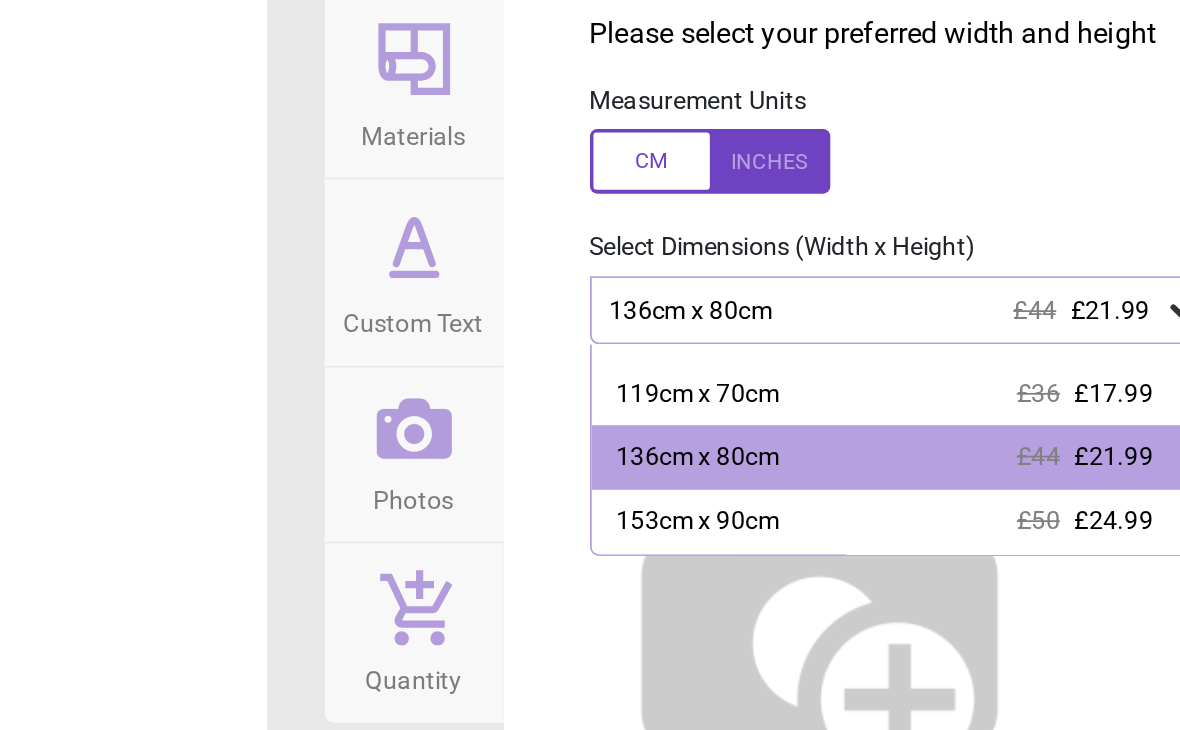 scroll, scrollTop: 147, scrollLeft: 0, axis: vertical 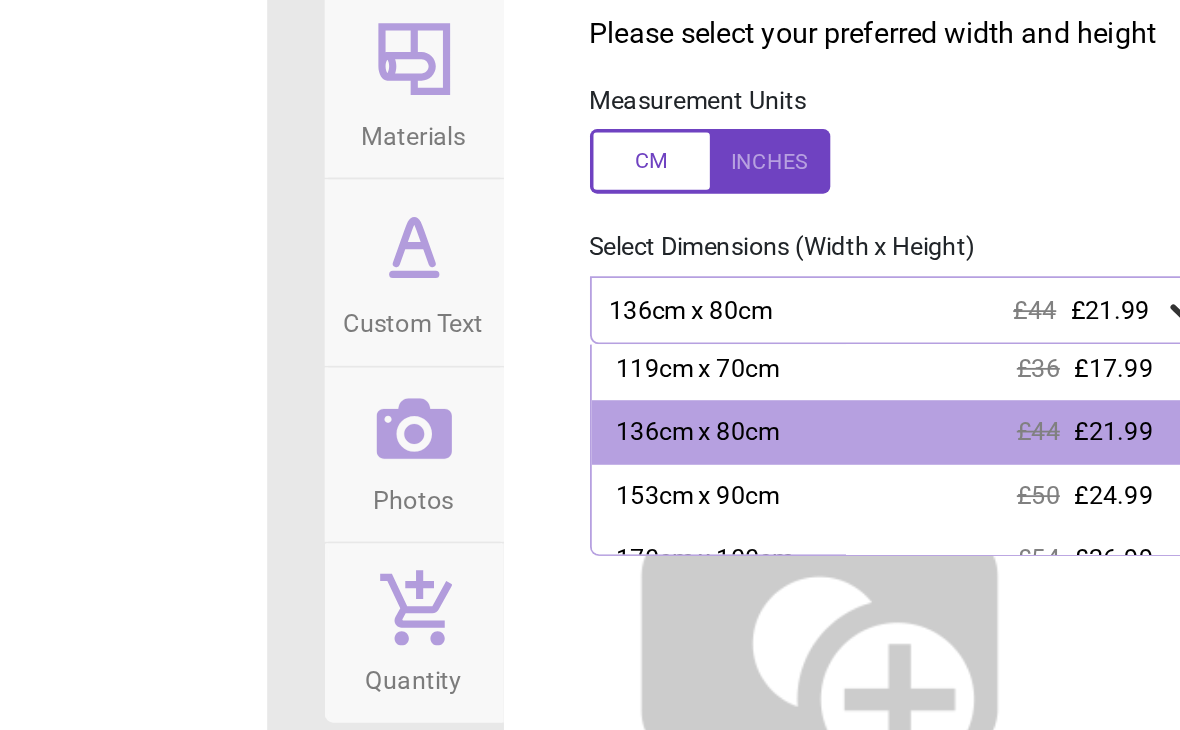 click on "153cm  x  90cm       £50 £24.99" at bounding box center [941, 402] 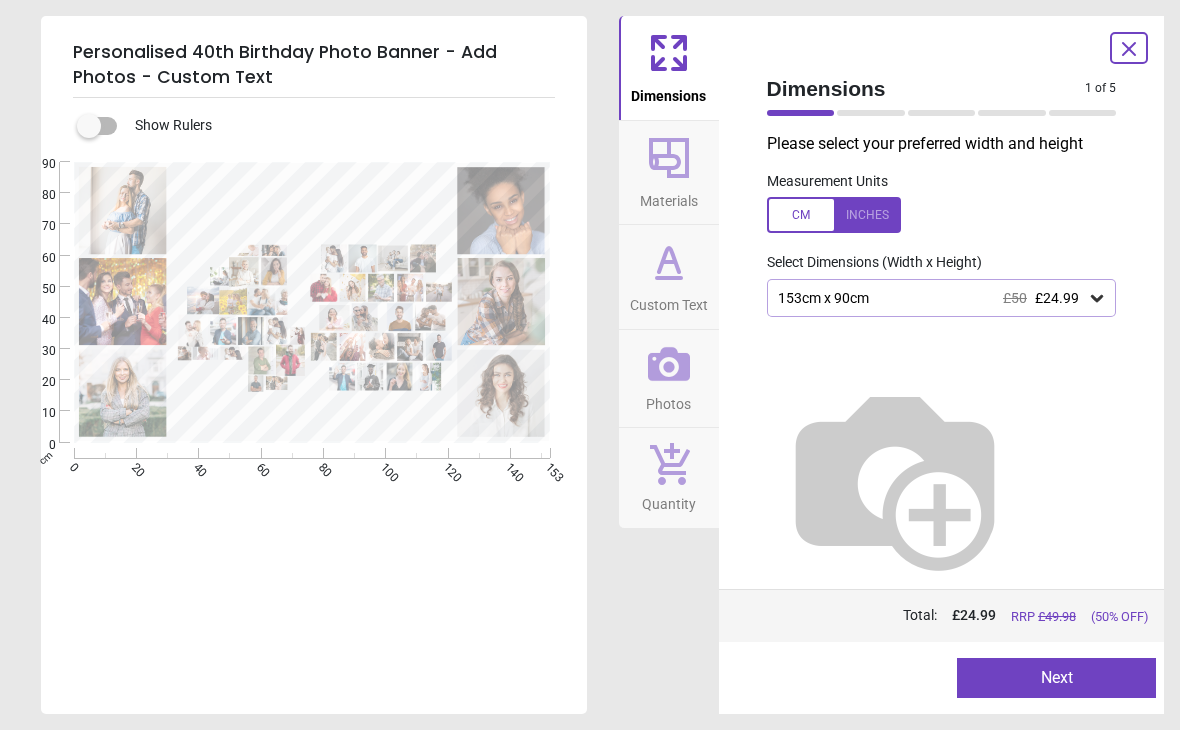 click on "Next" at bounding box center [1056, 678] 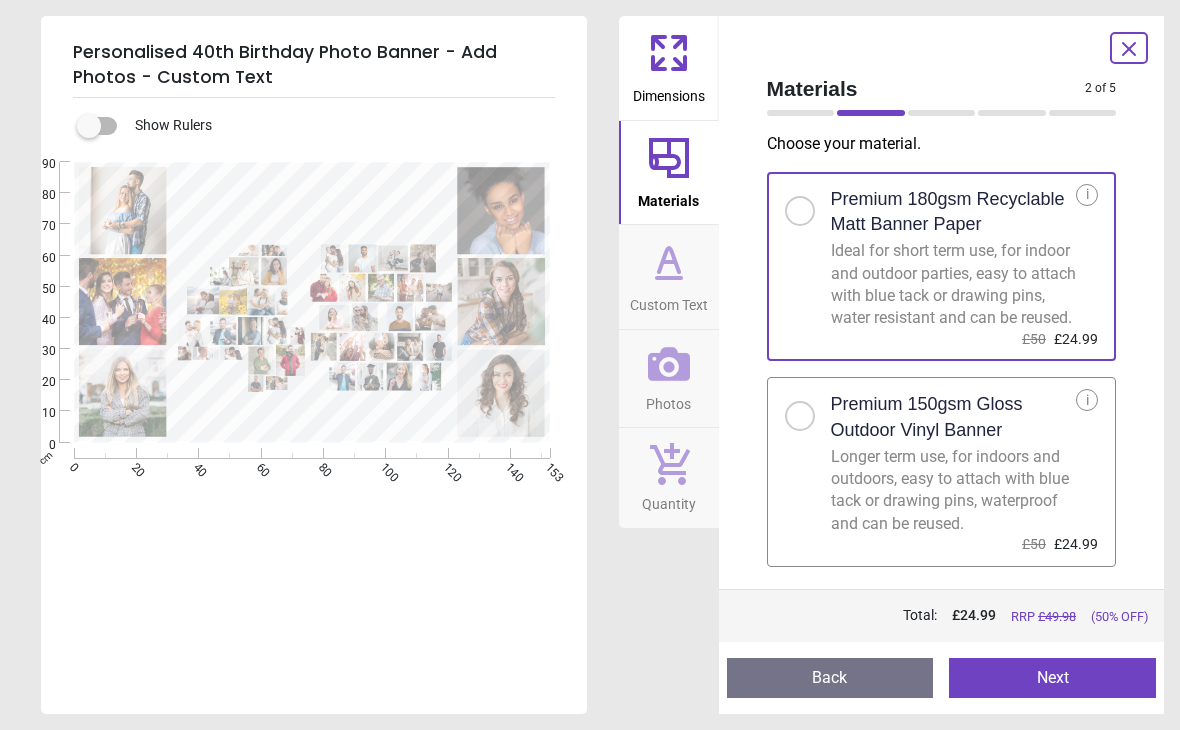 click at bounding box center (800, 416) 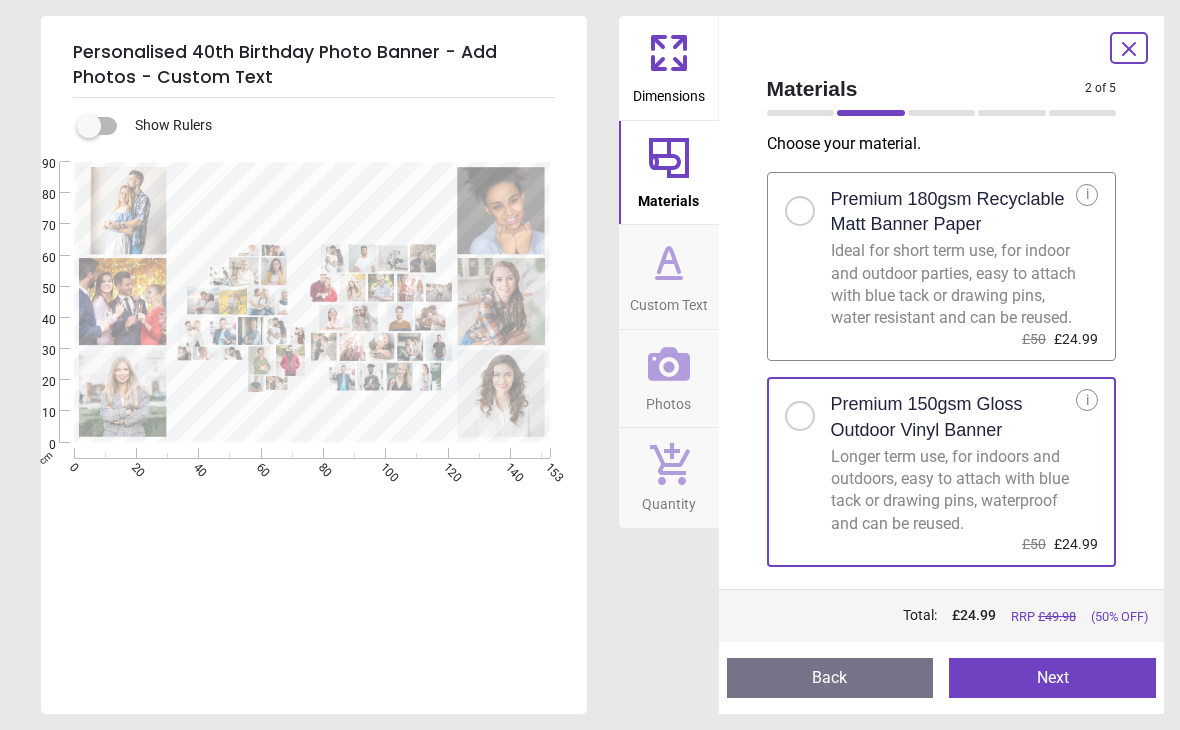 click at bounding box center (808, 410) 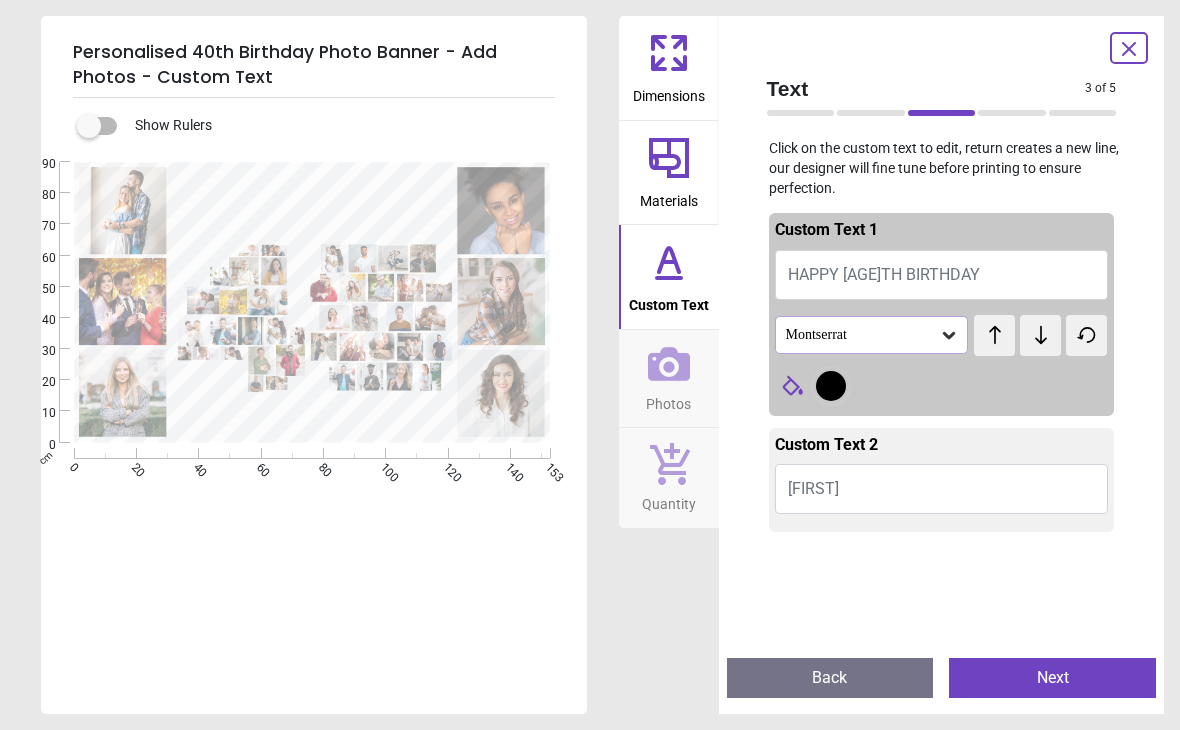 click on "Caroline" at bounding box center (942, 489) 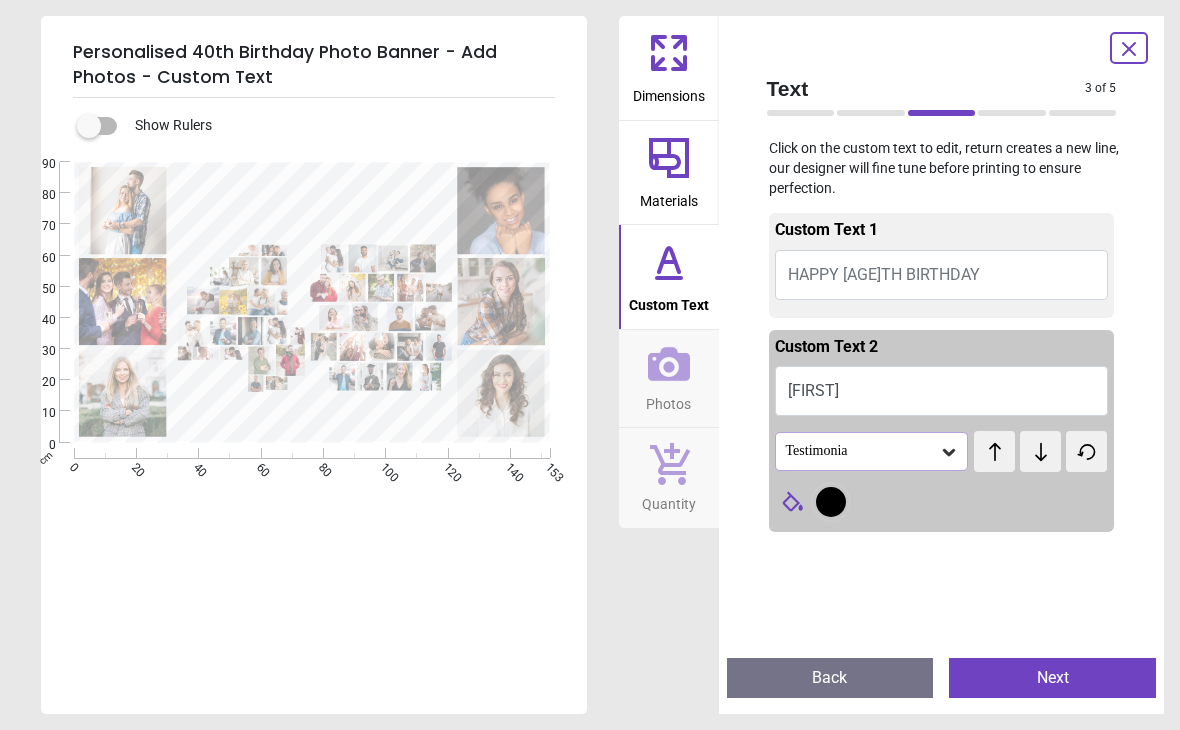 type on "*******" 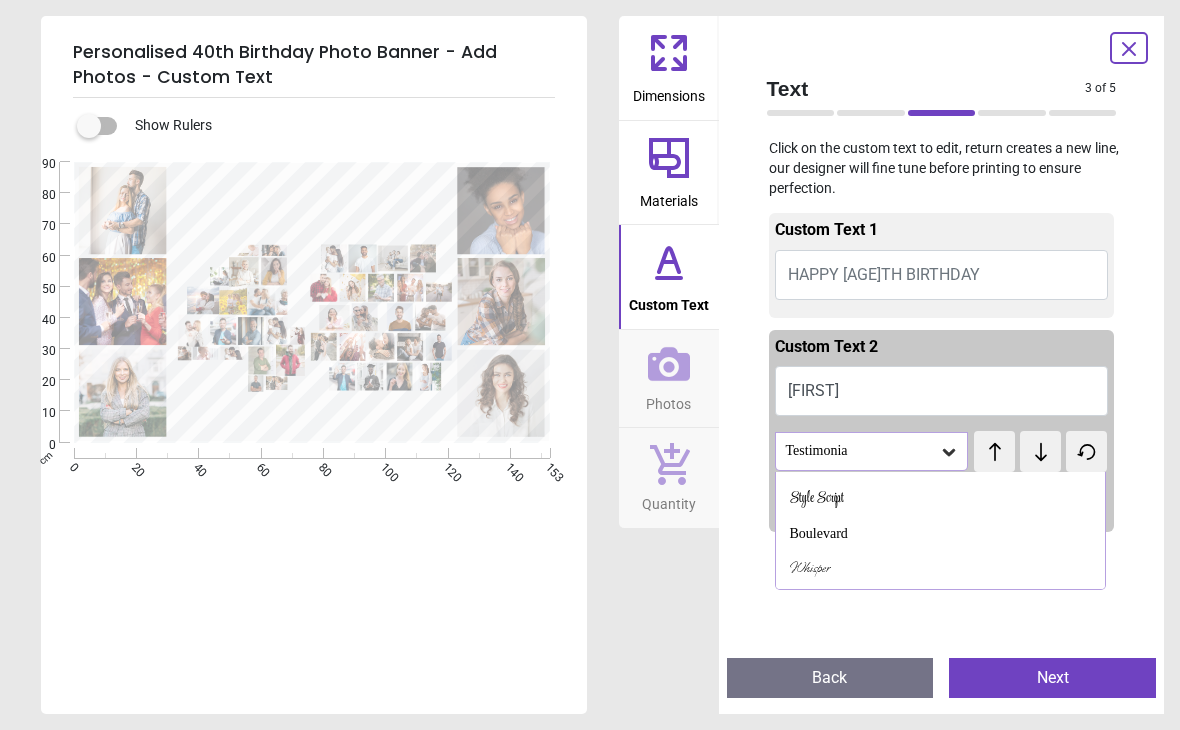 scroll, scrollTop: 276, scrollLeft: 0, axis: vertical 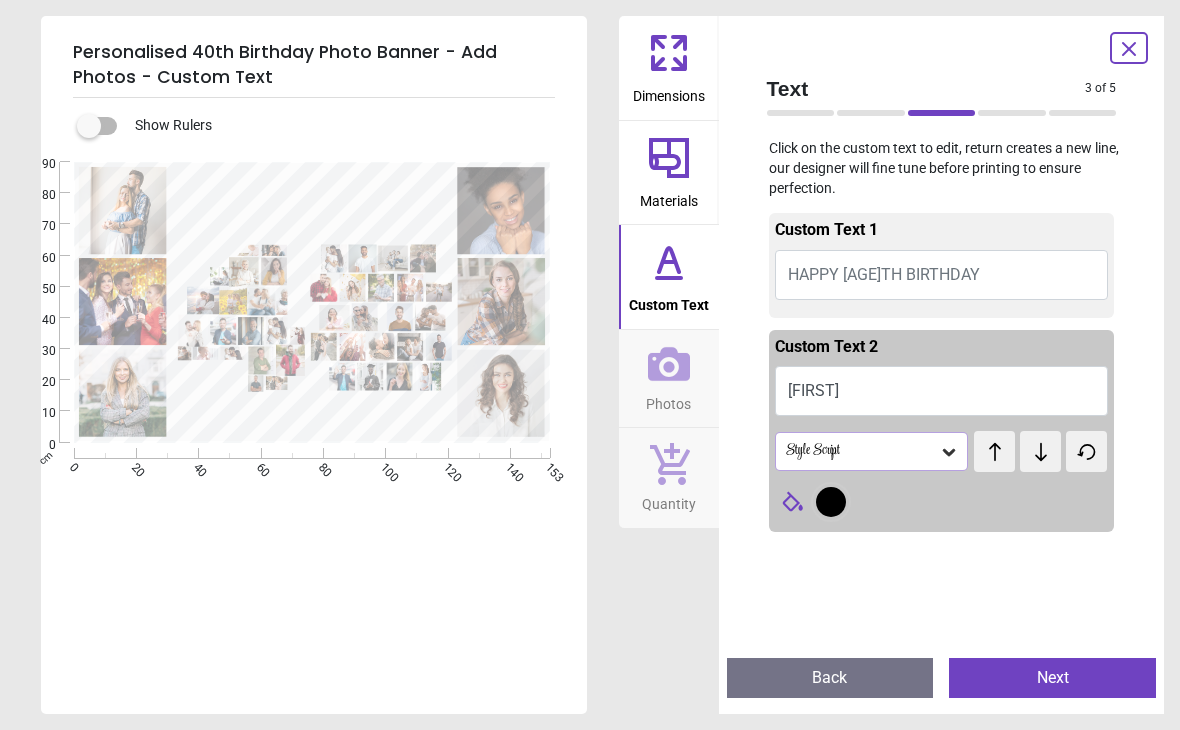 click on "Style Script" at bounding box center [862, 451] 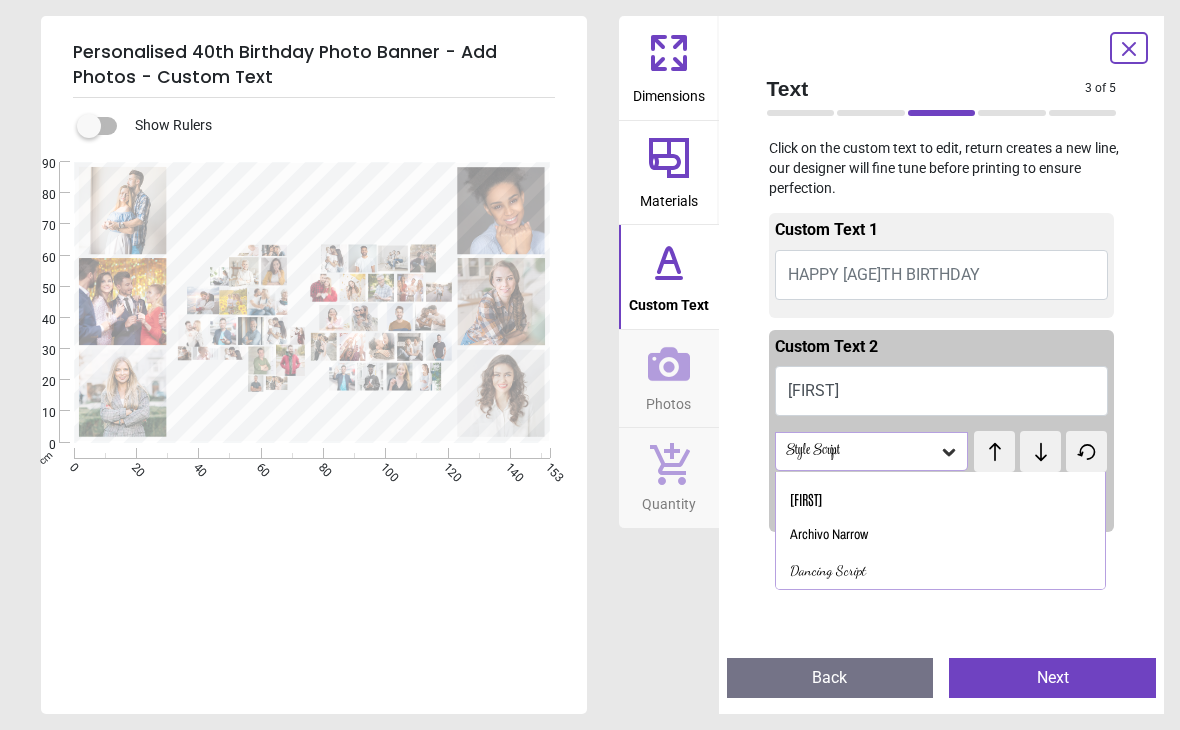 scroll, scrollTop: 95, scrollLeft: 0, axis: vertical 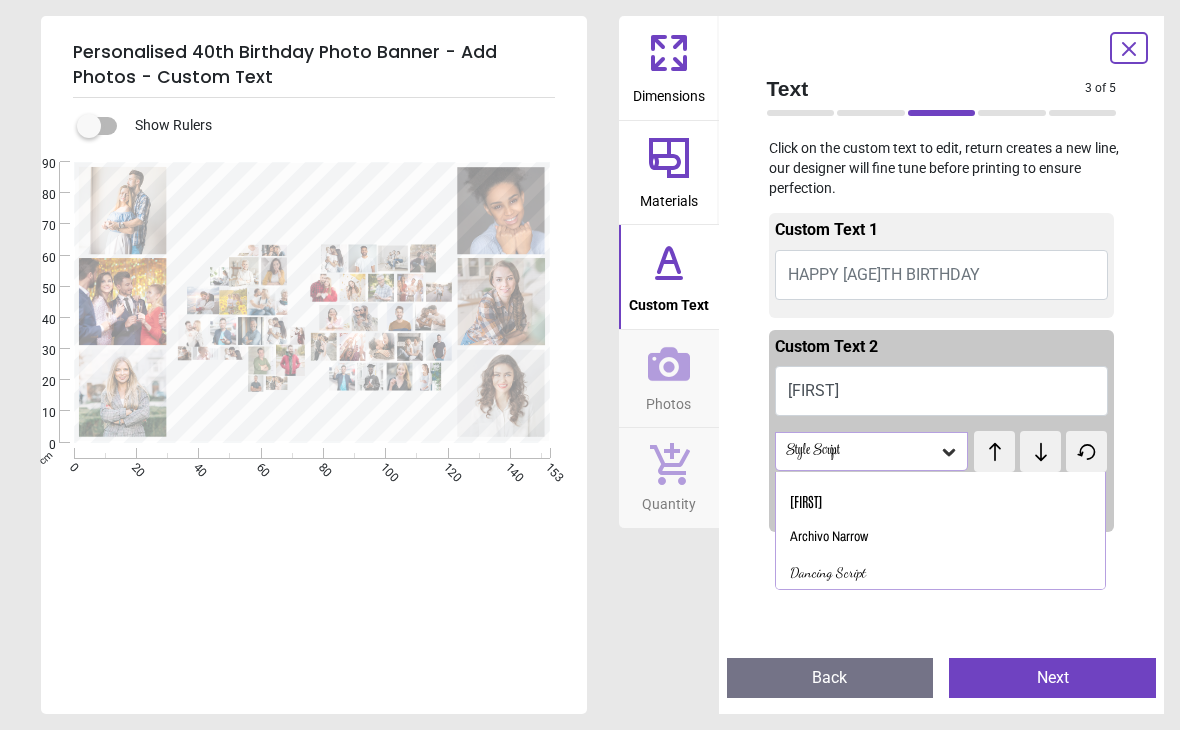 click on "Antonio" at bounding box center [941, 502] 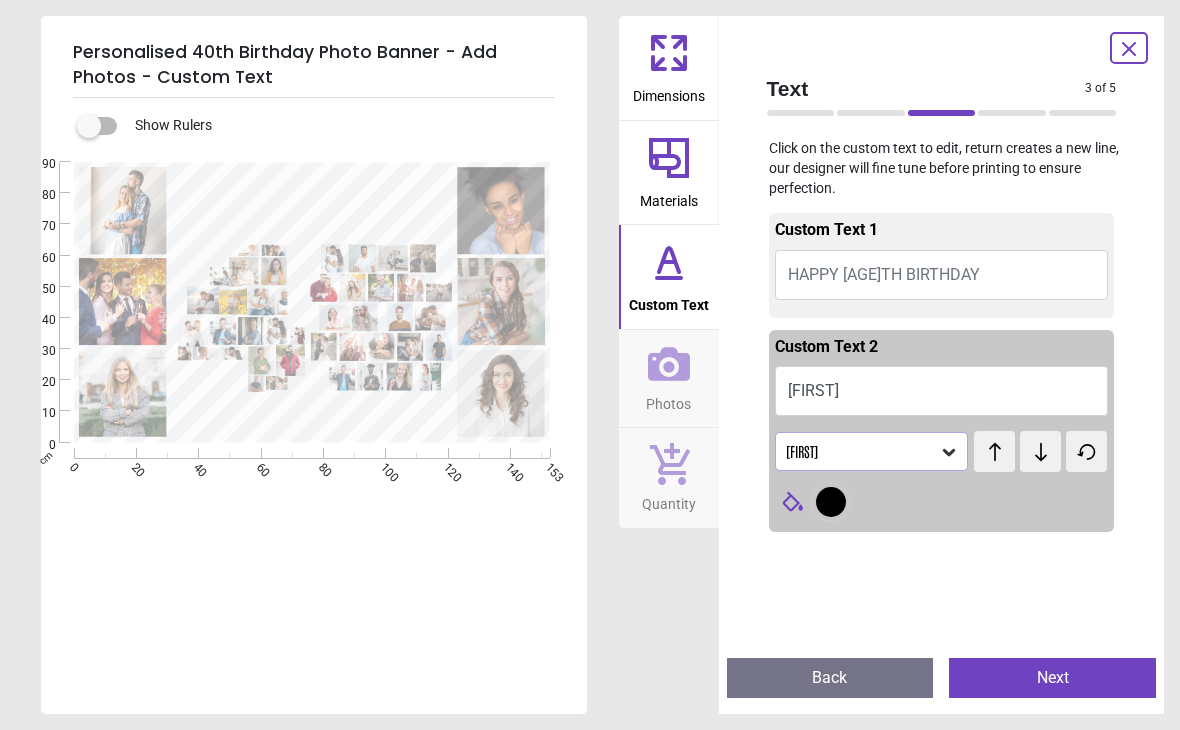 click 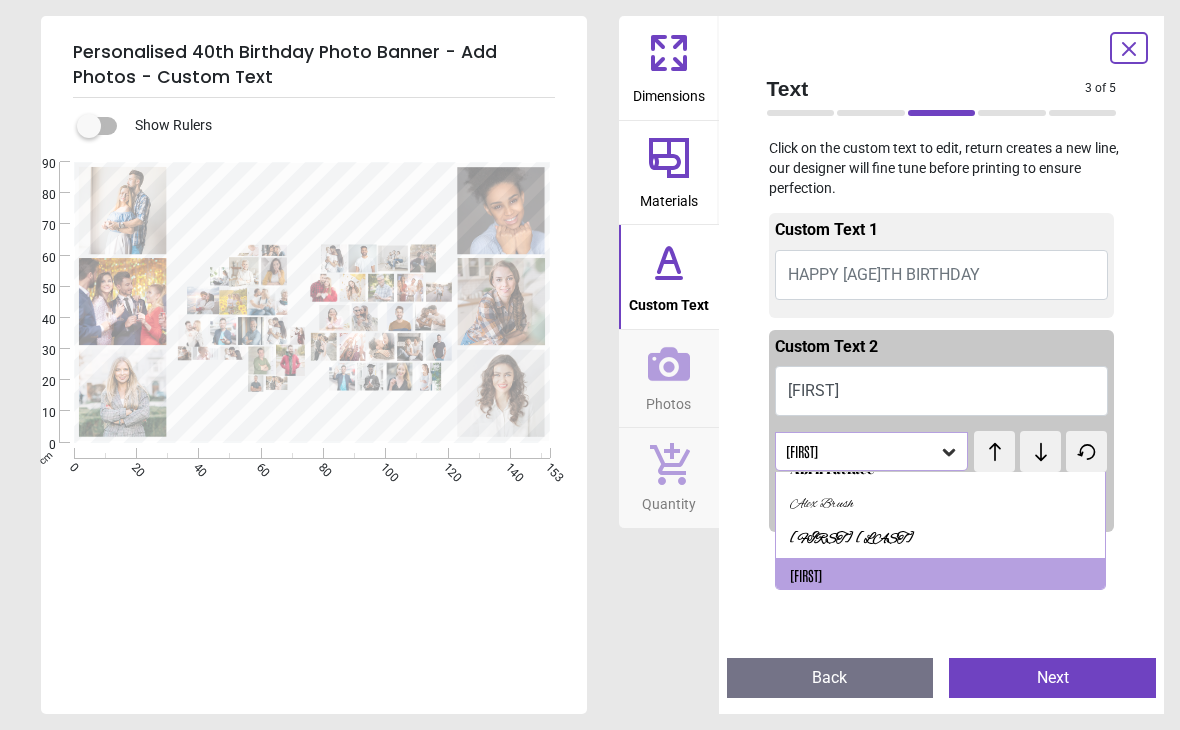 scroll, scrollTop: 23, scrollLeft: 0, axis: vertical 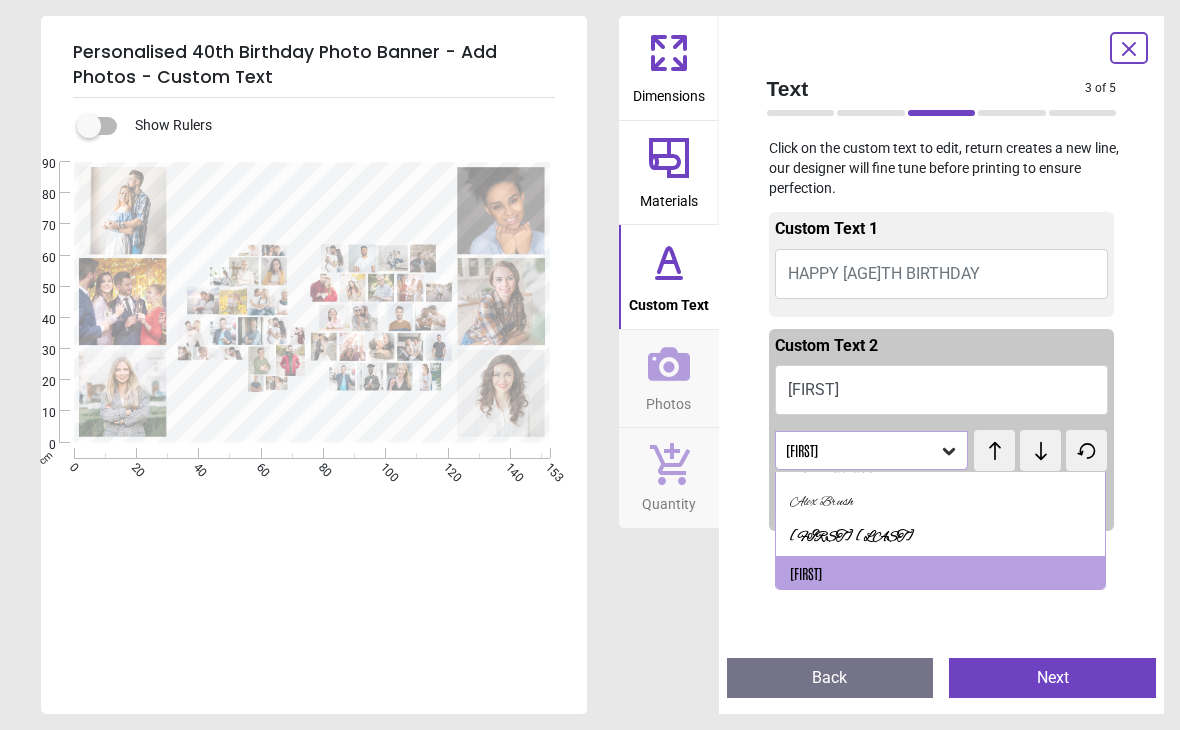 click on "Alex Brush - Bold" at bounding box center (852, 538) 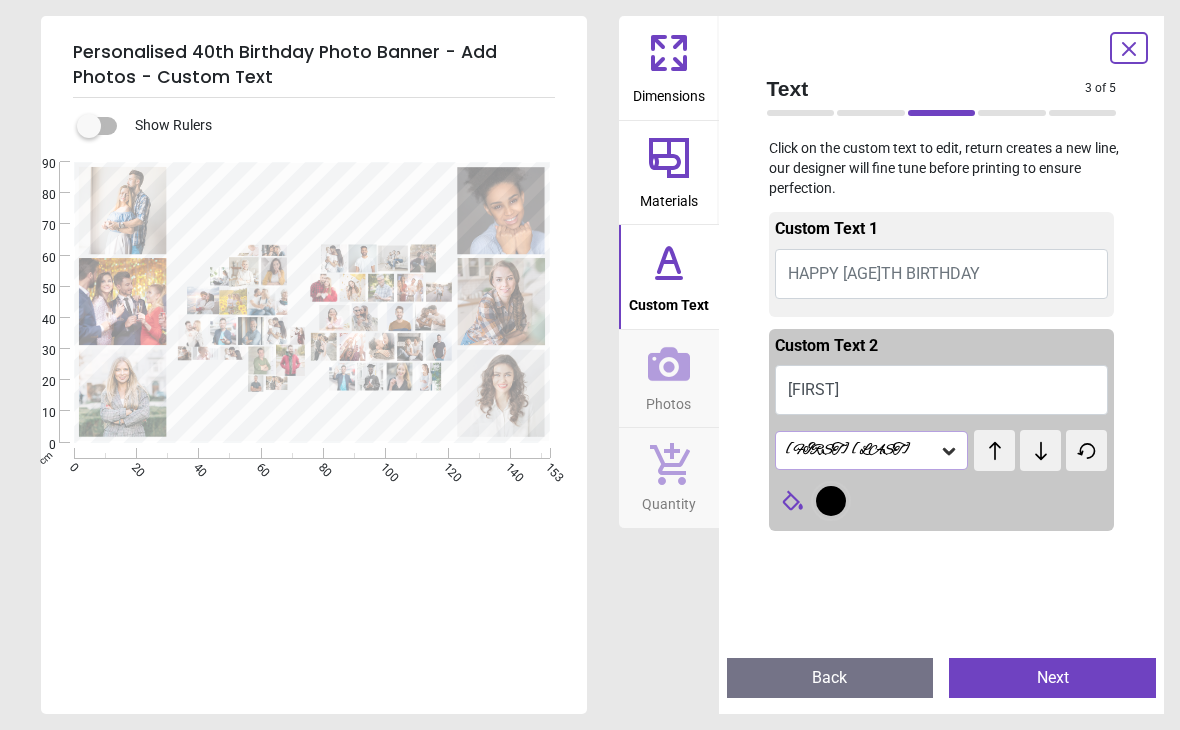 click at bounding box center [1040, 450] 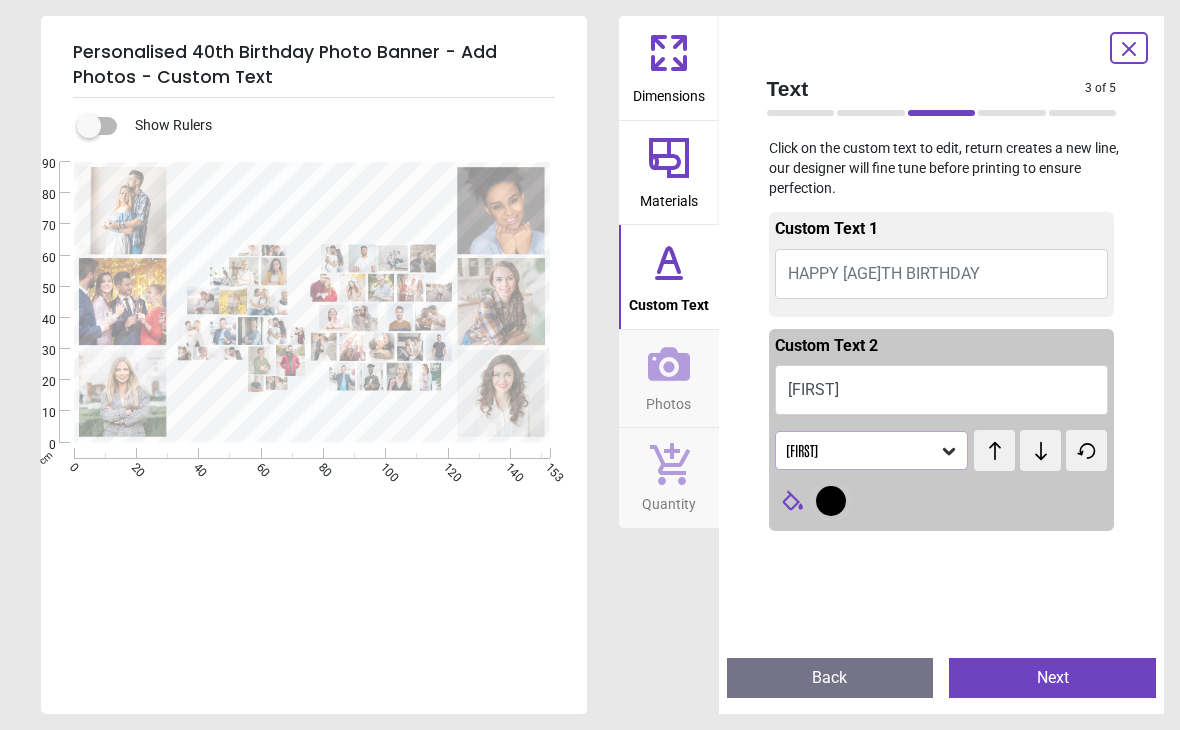 click at bounding box center (994, 450) 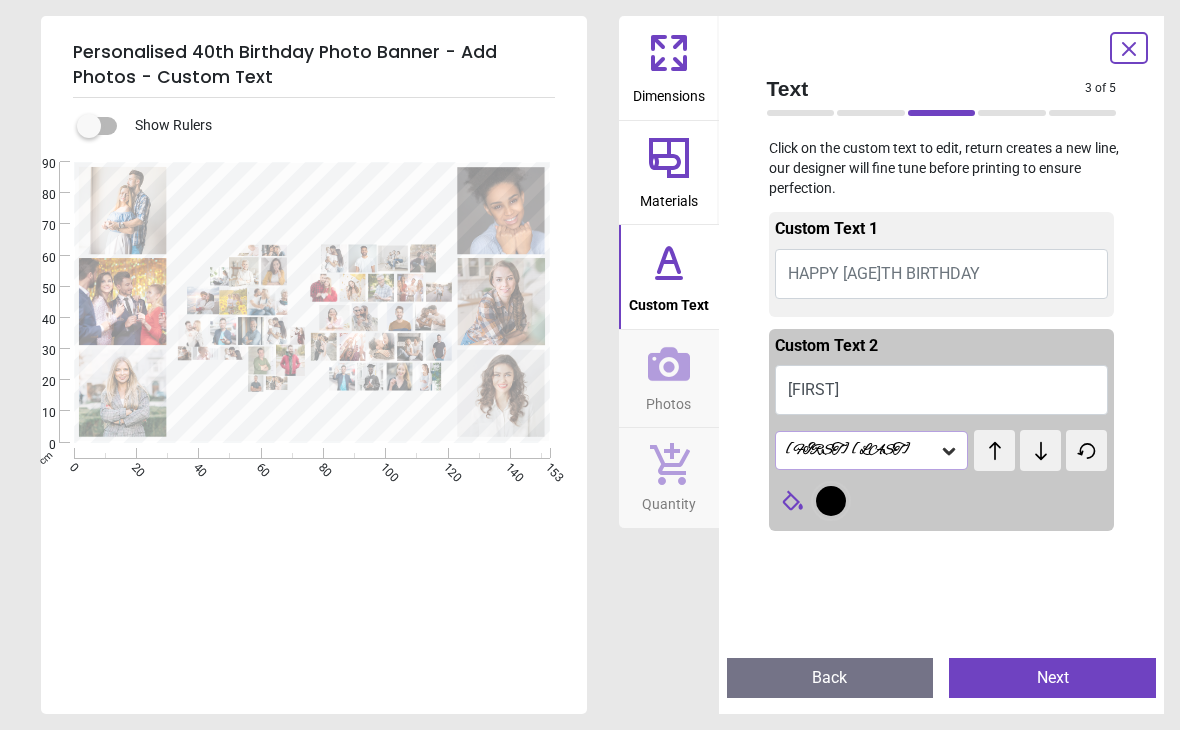 click at bounding box center (994, 450) 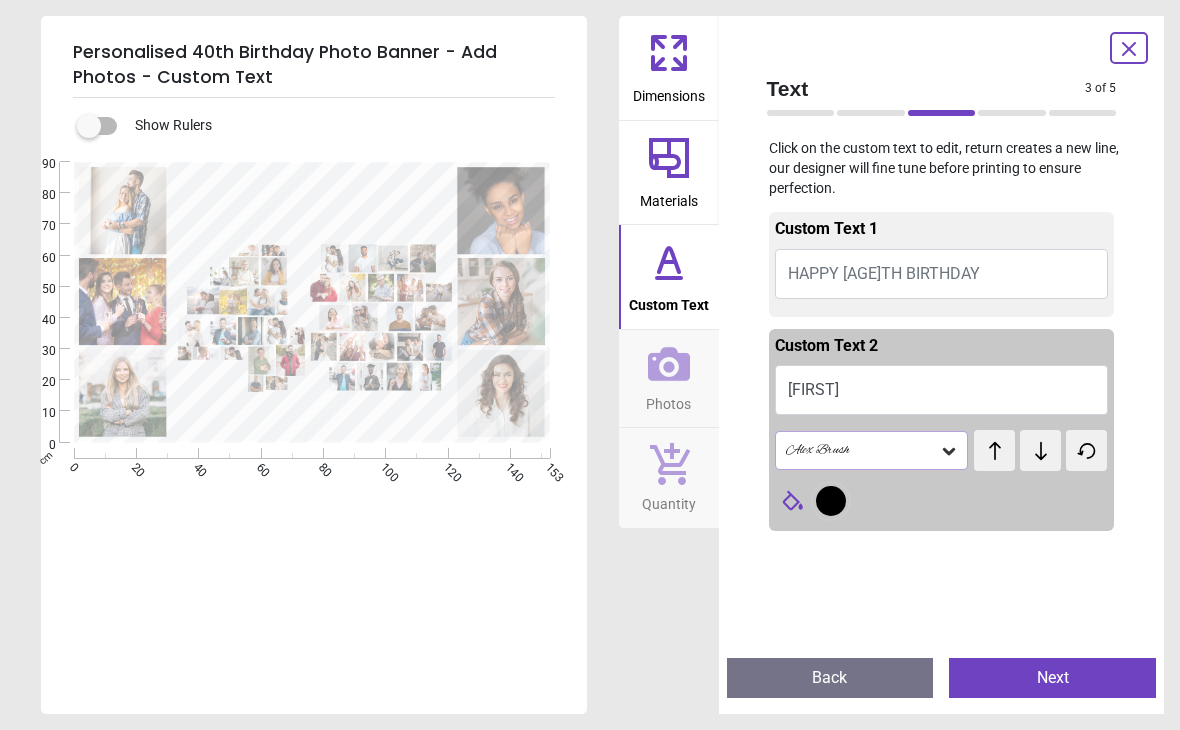click 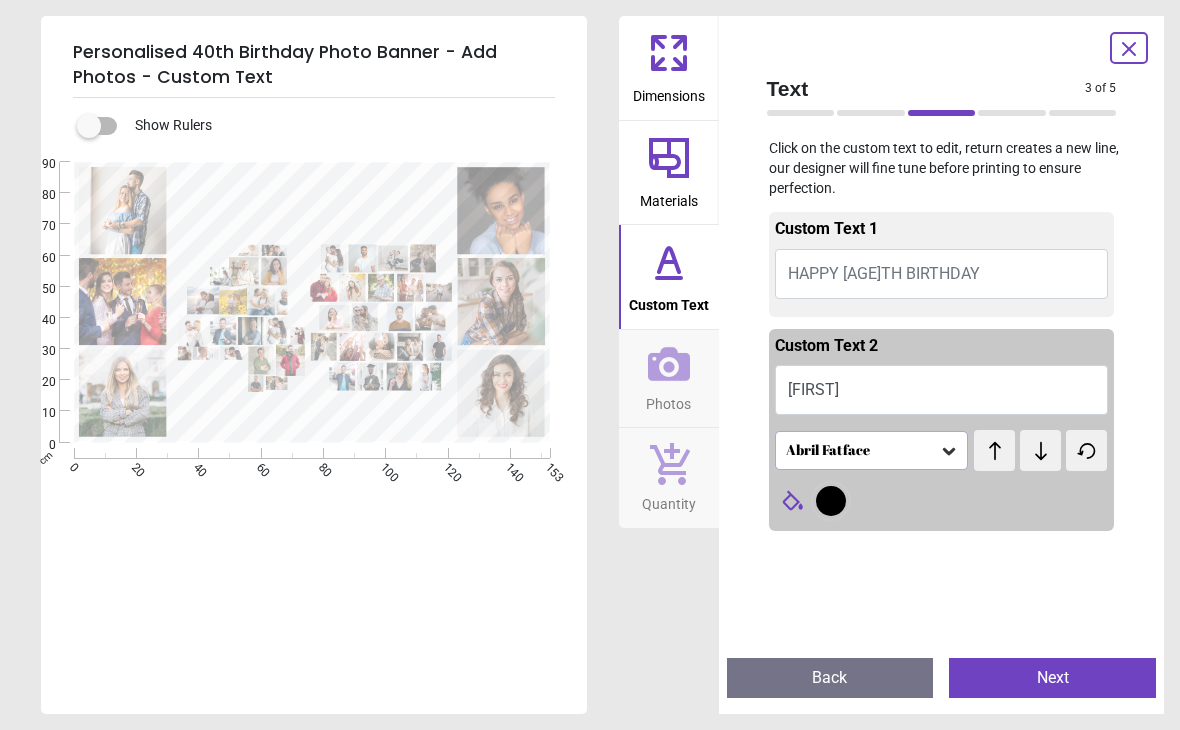 click 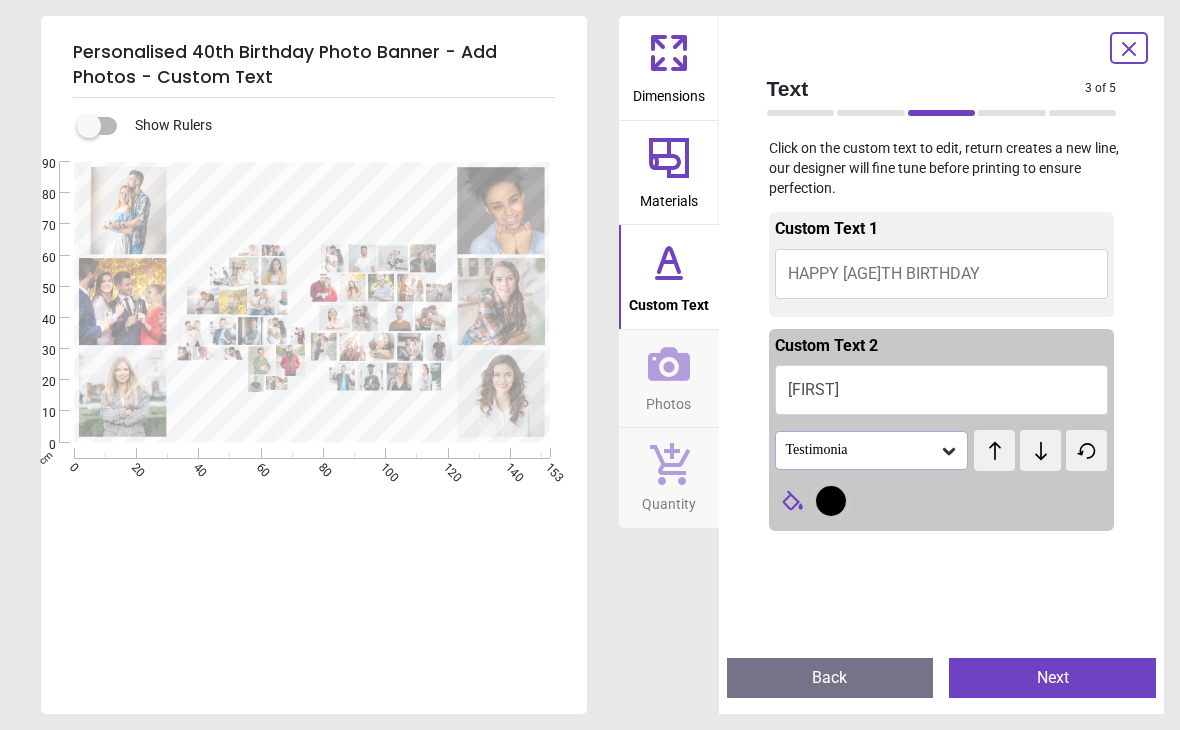 click 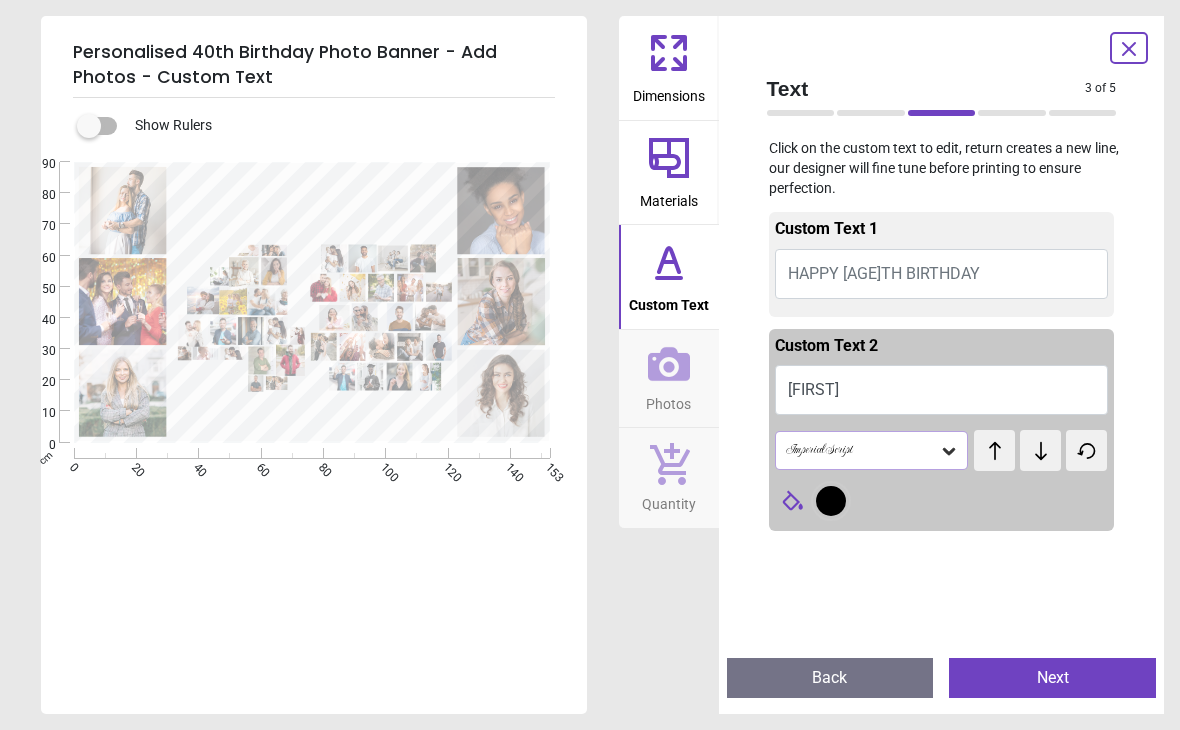 click 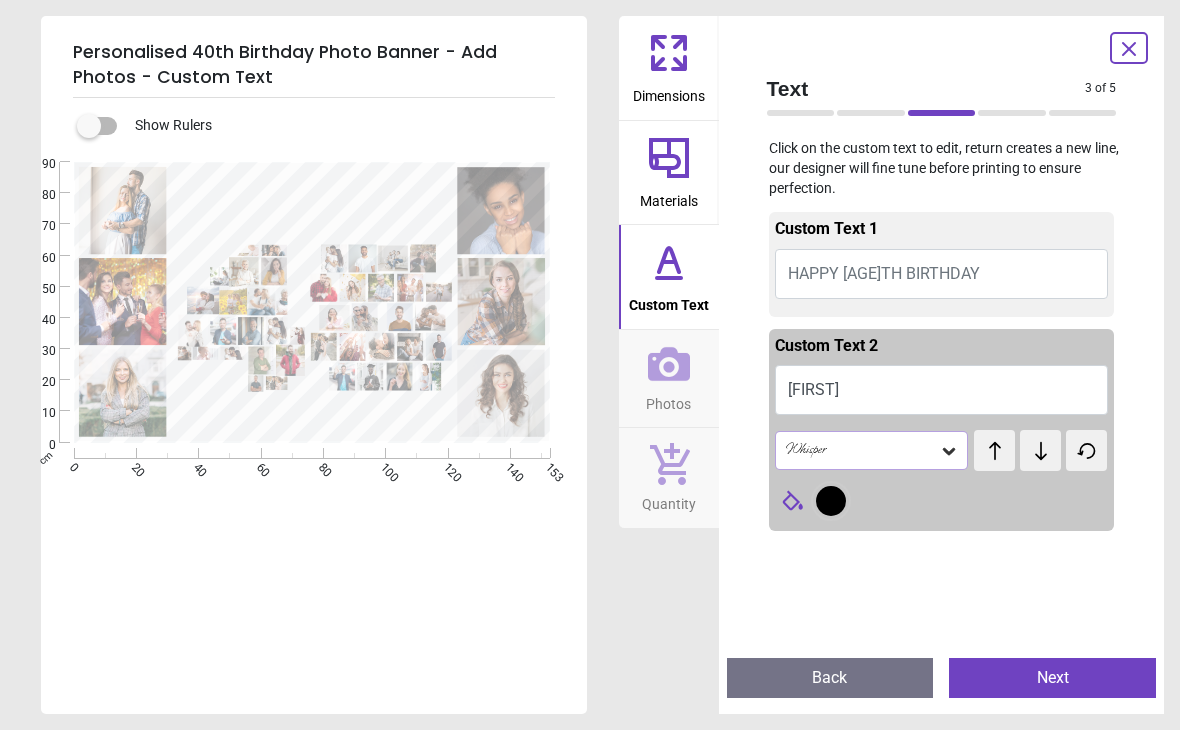 click at bounding box center (994, 450) 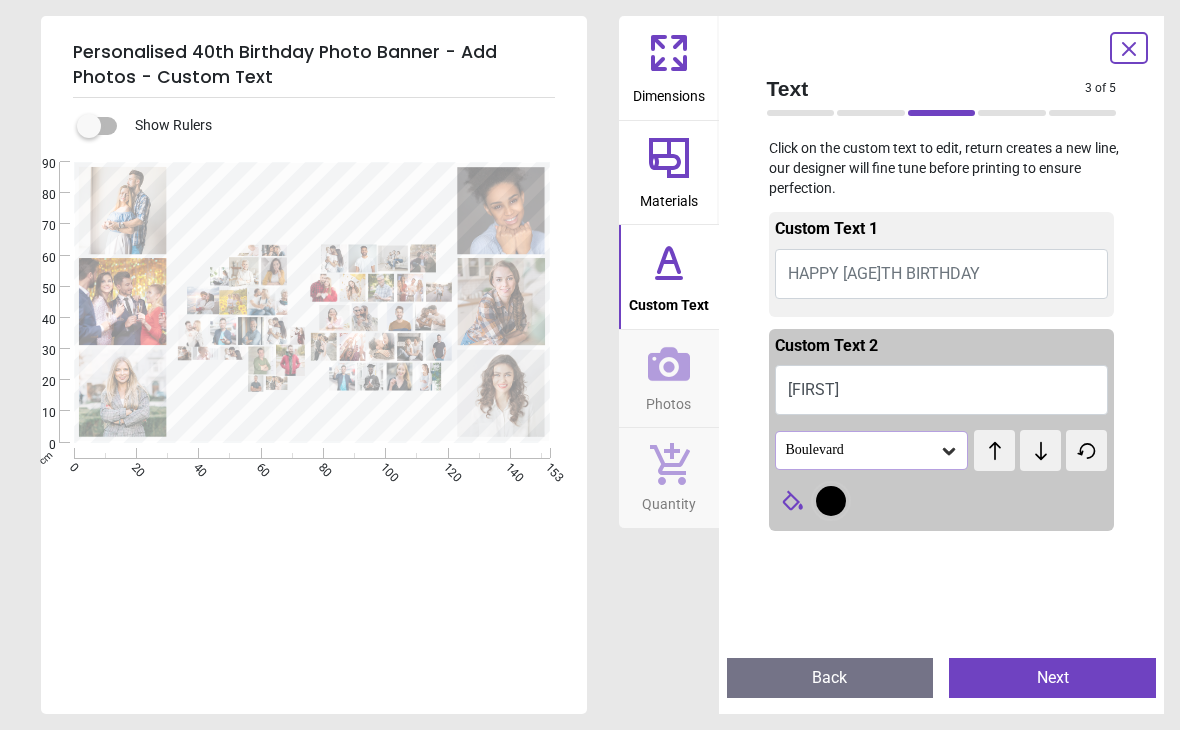 click 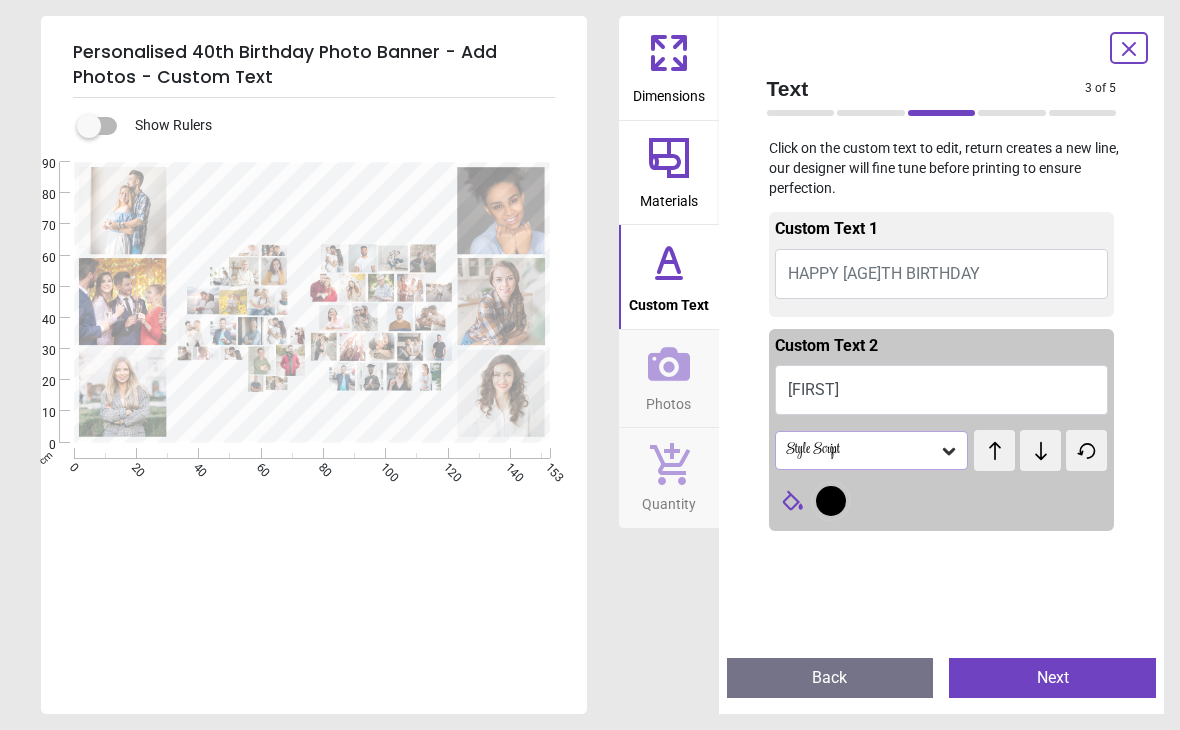 click at bounding box center [994, 450] 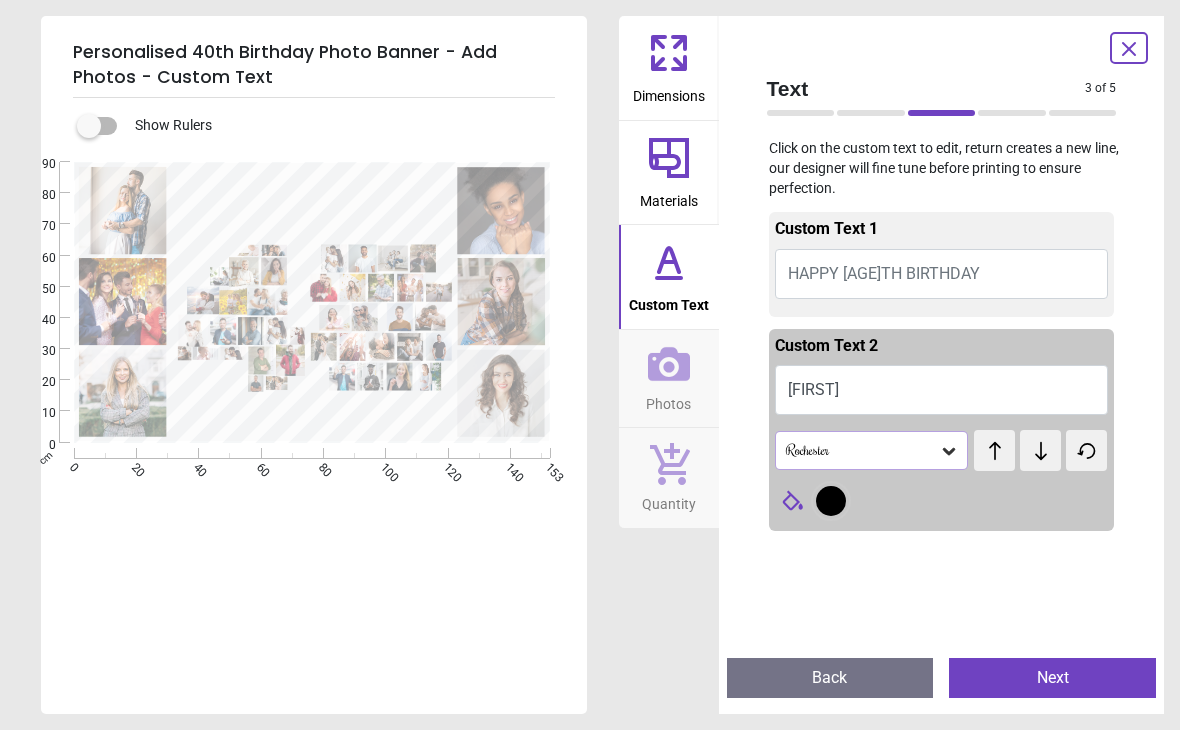click at bounding box center [994, 450] 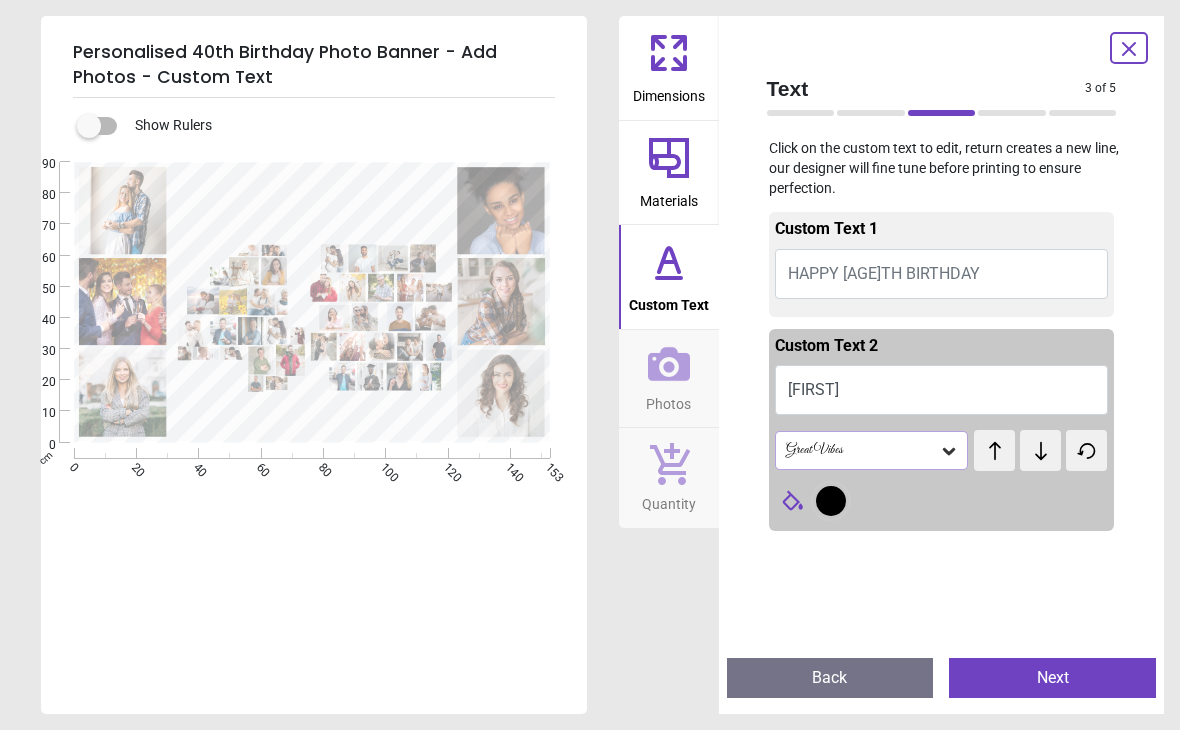 click at bounding box center (994, 450) 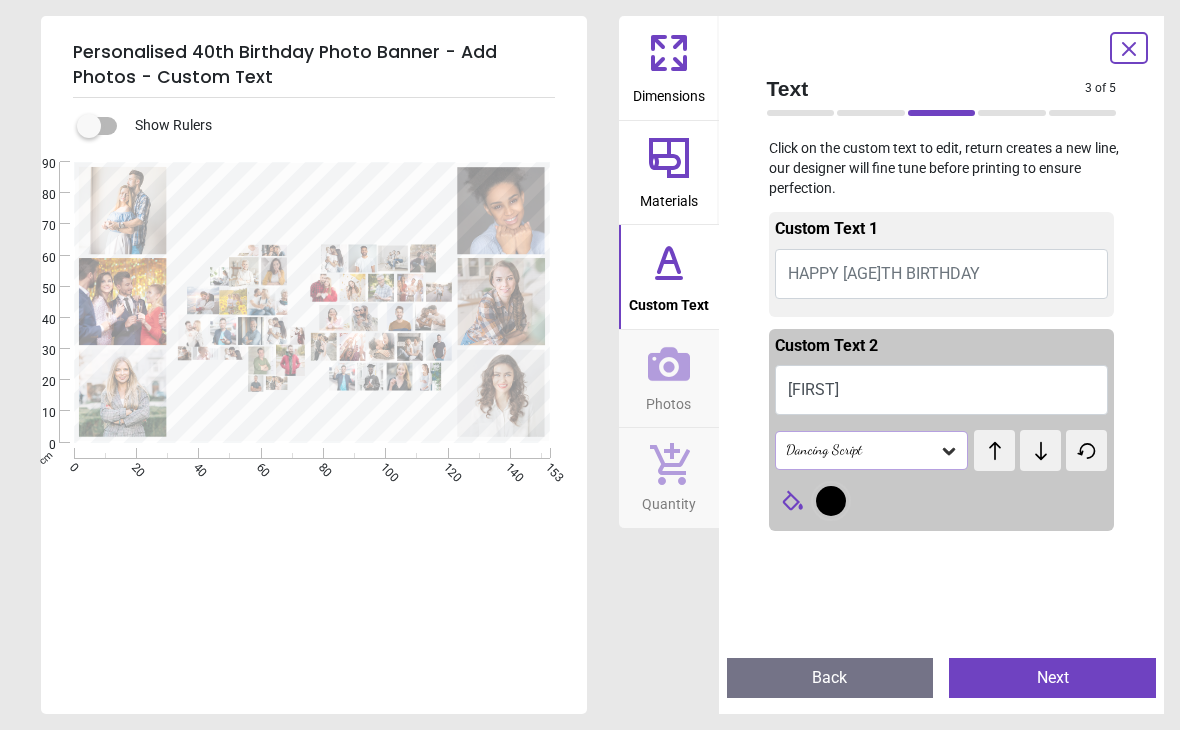 click at bounding box center (994, 450) 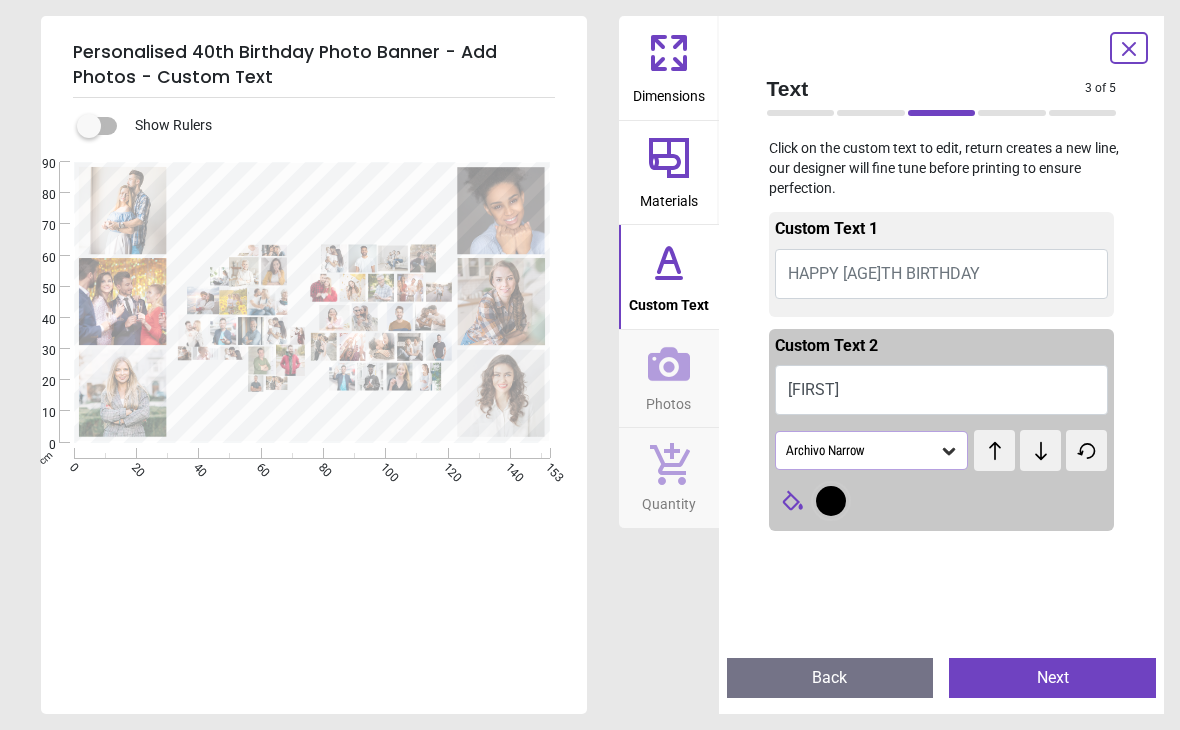 click 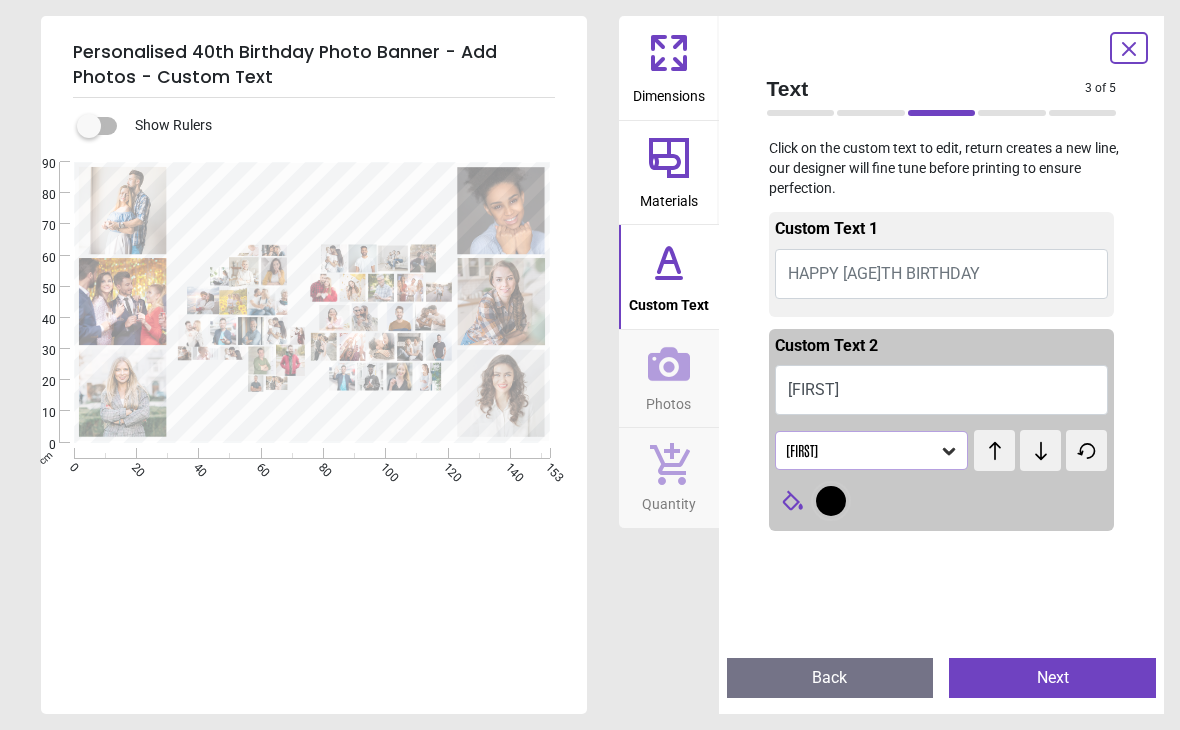 click 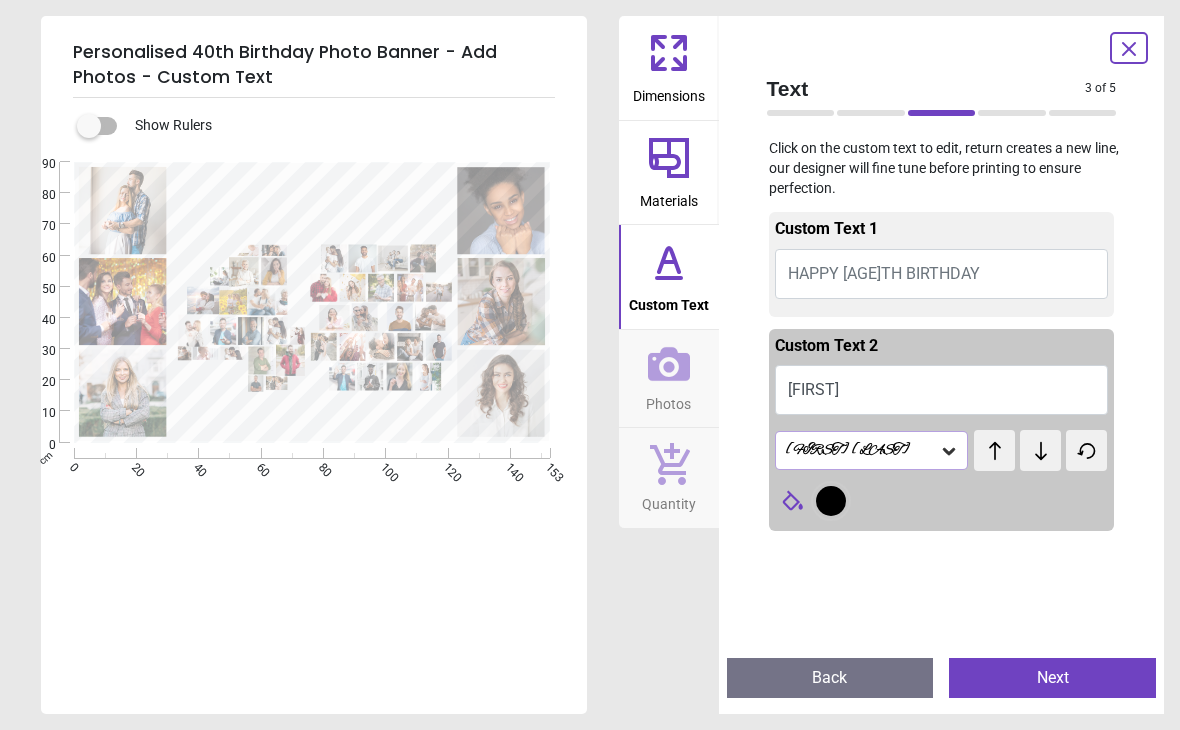 click 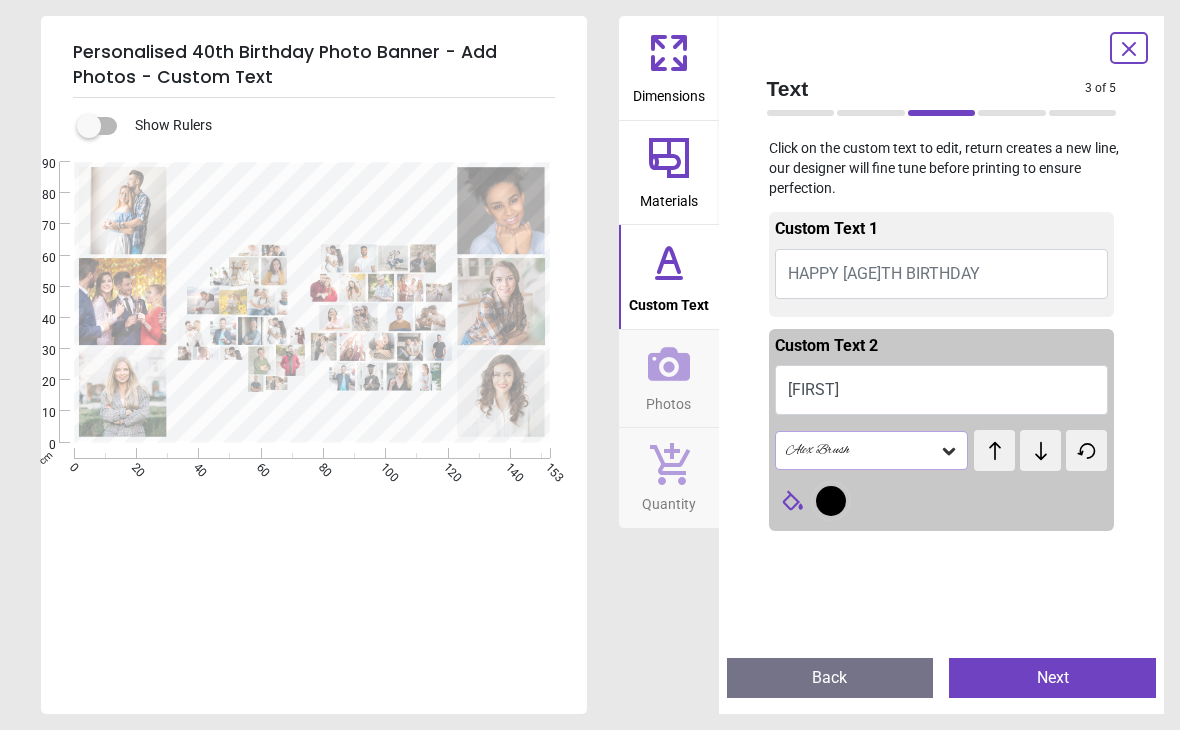 click at bounding box center (994, 450) 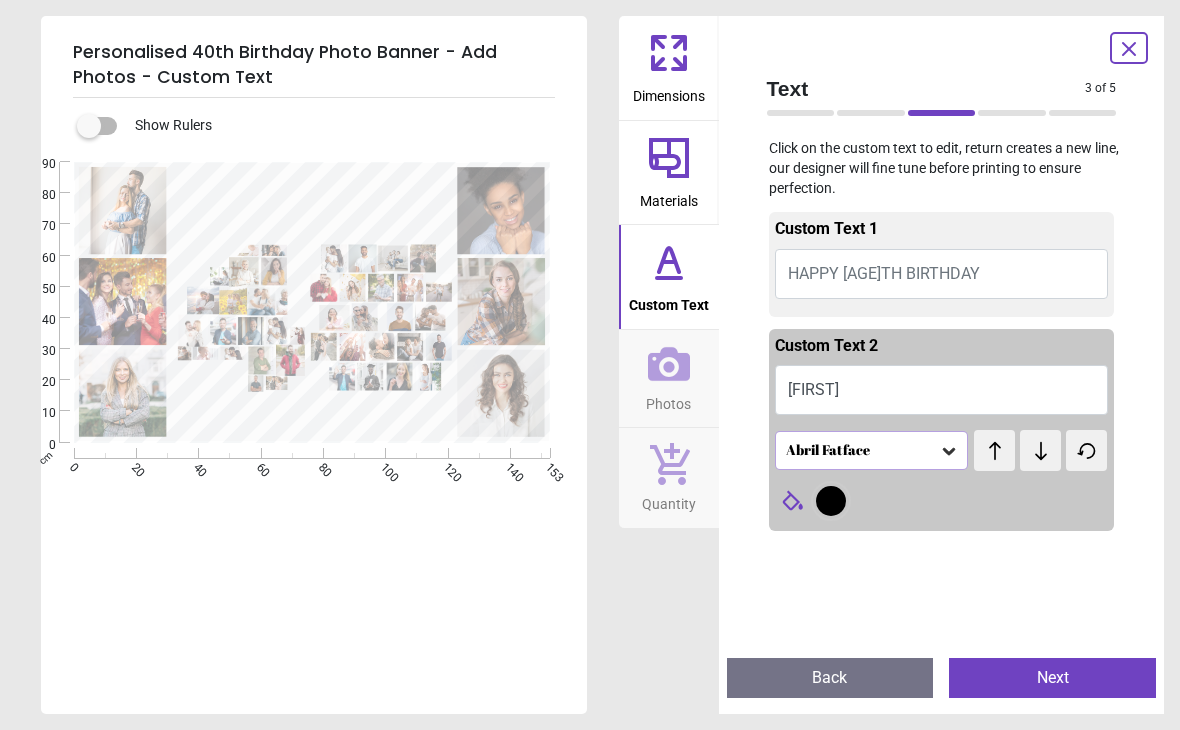 click 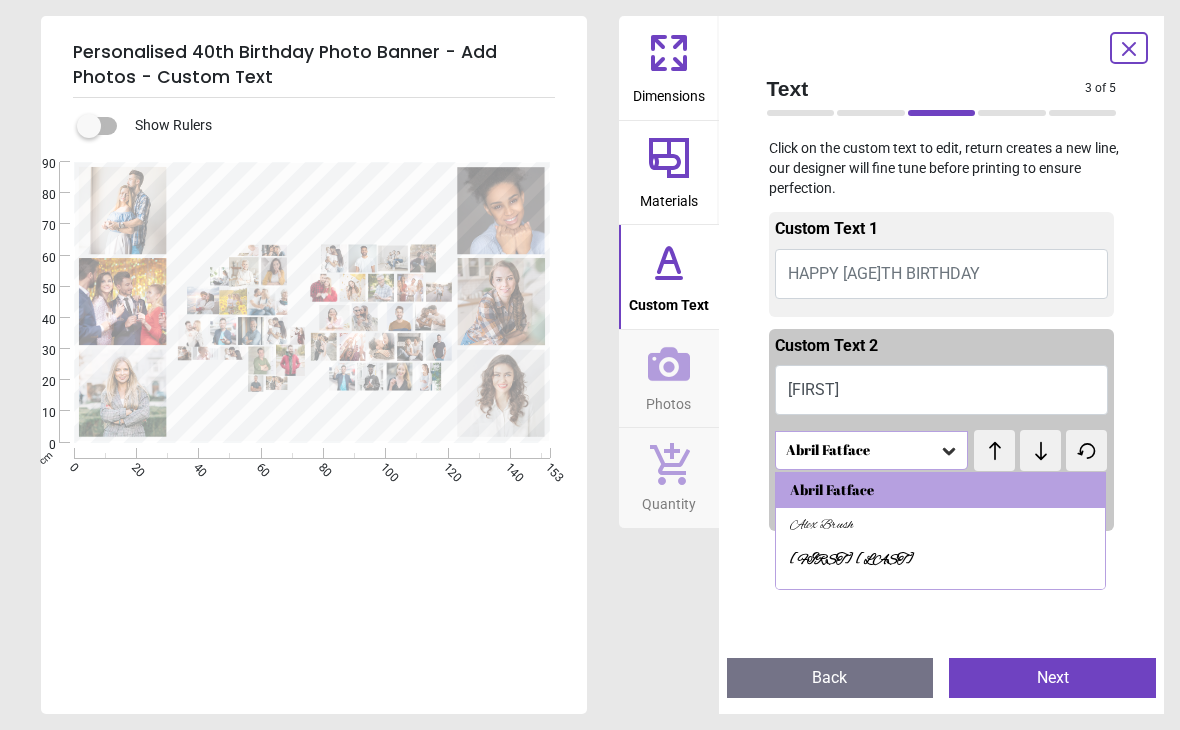 click on "Alex Brush - Bold" at bounding box center (941, 561) 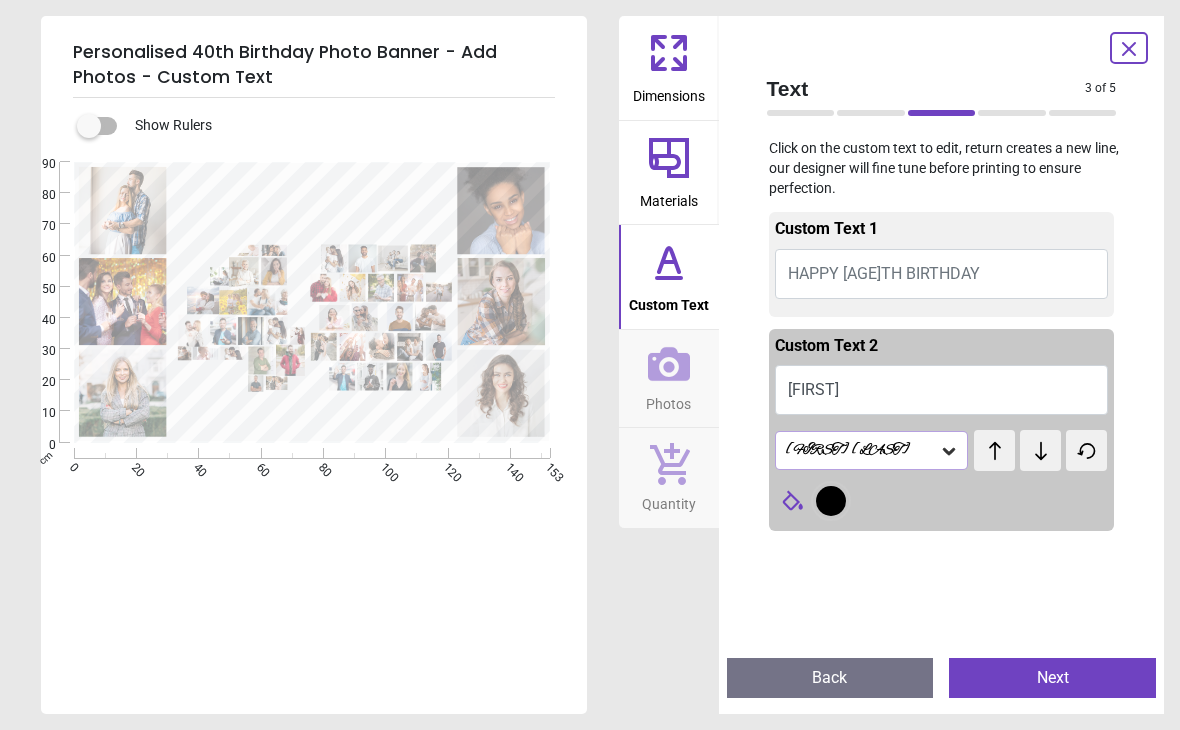 click at bounding box center (831, 501) 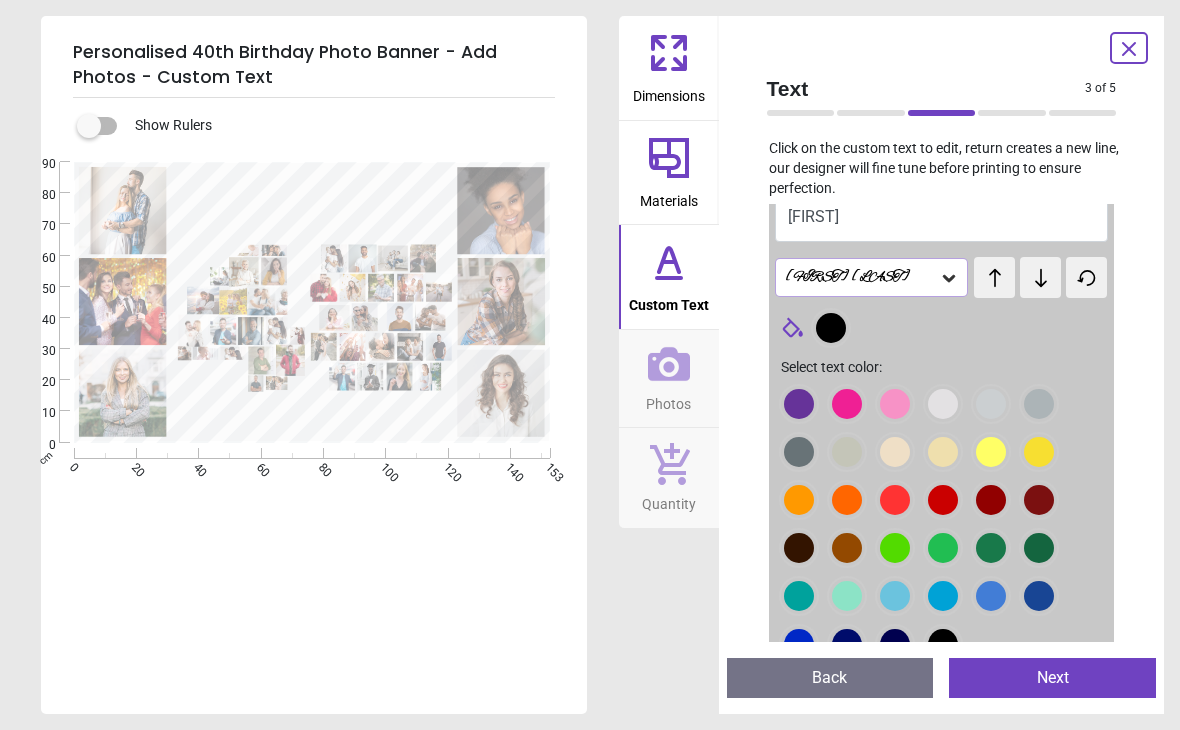 scroll, scrollTop: 187, scrollLeft: 0, axis: vertical 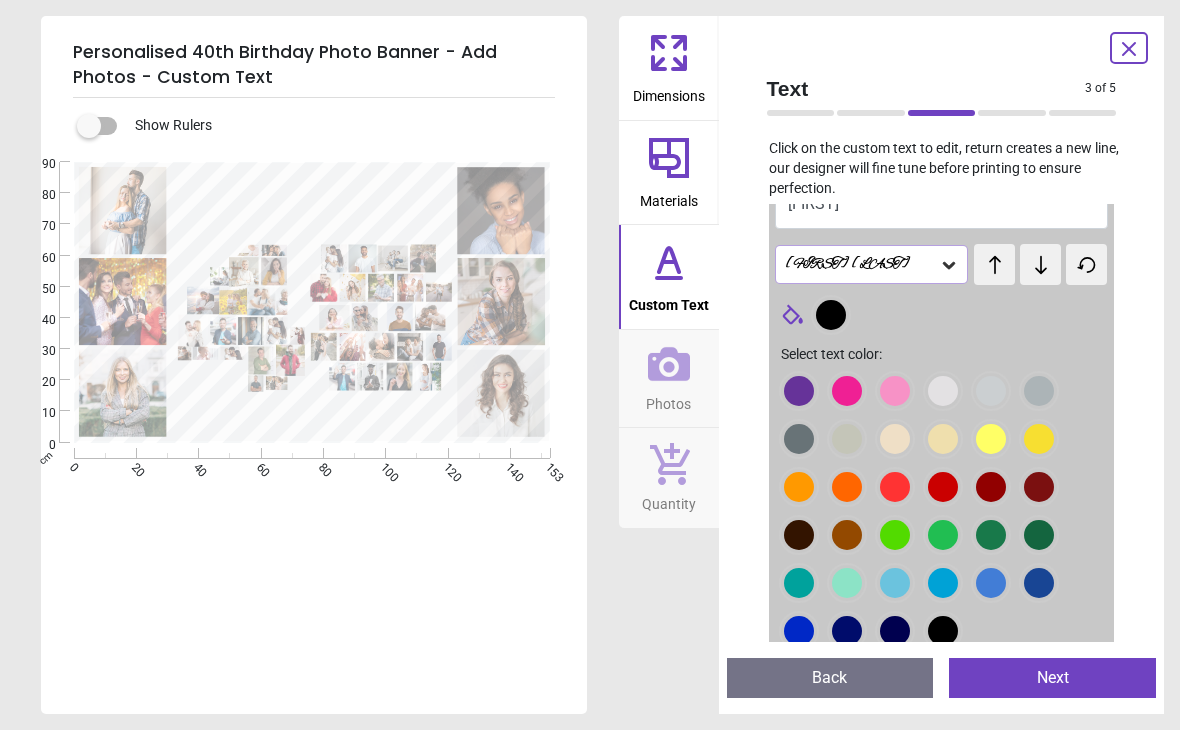 click at bounding box center [799, 391] 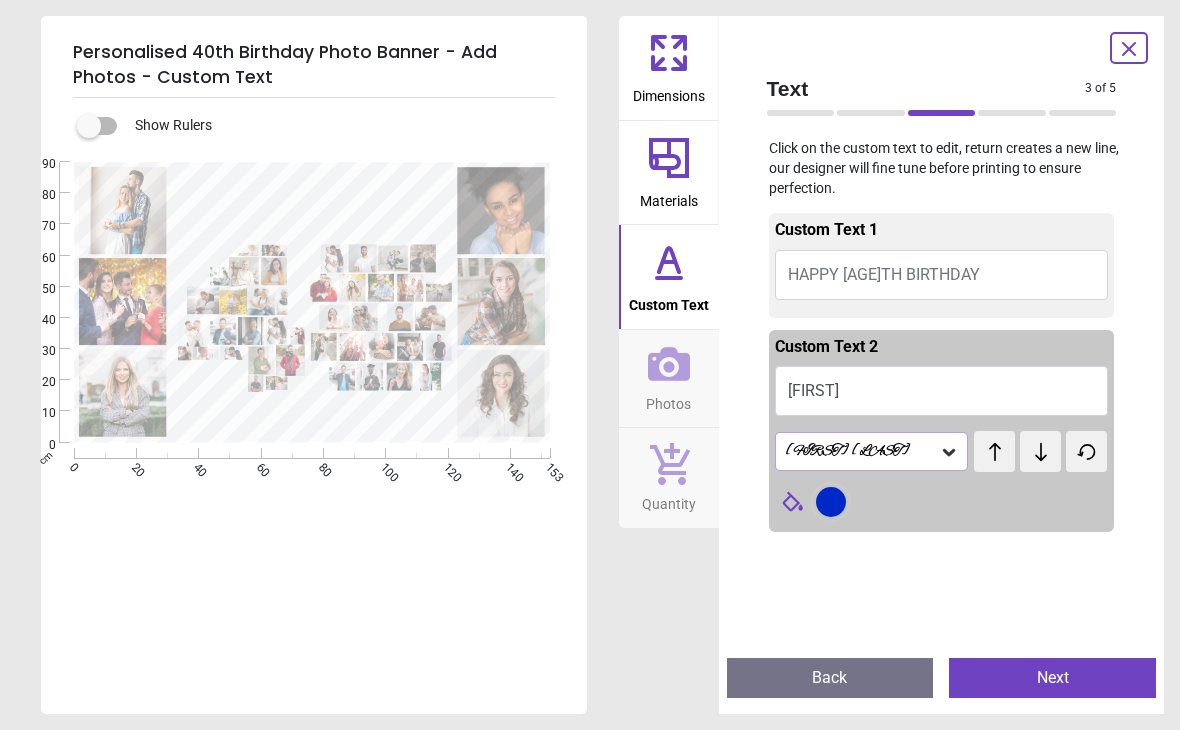 scroll, scrollTop: 0, scrollLeft: 0, axis: both 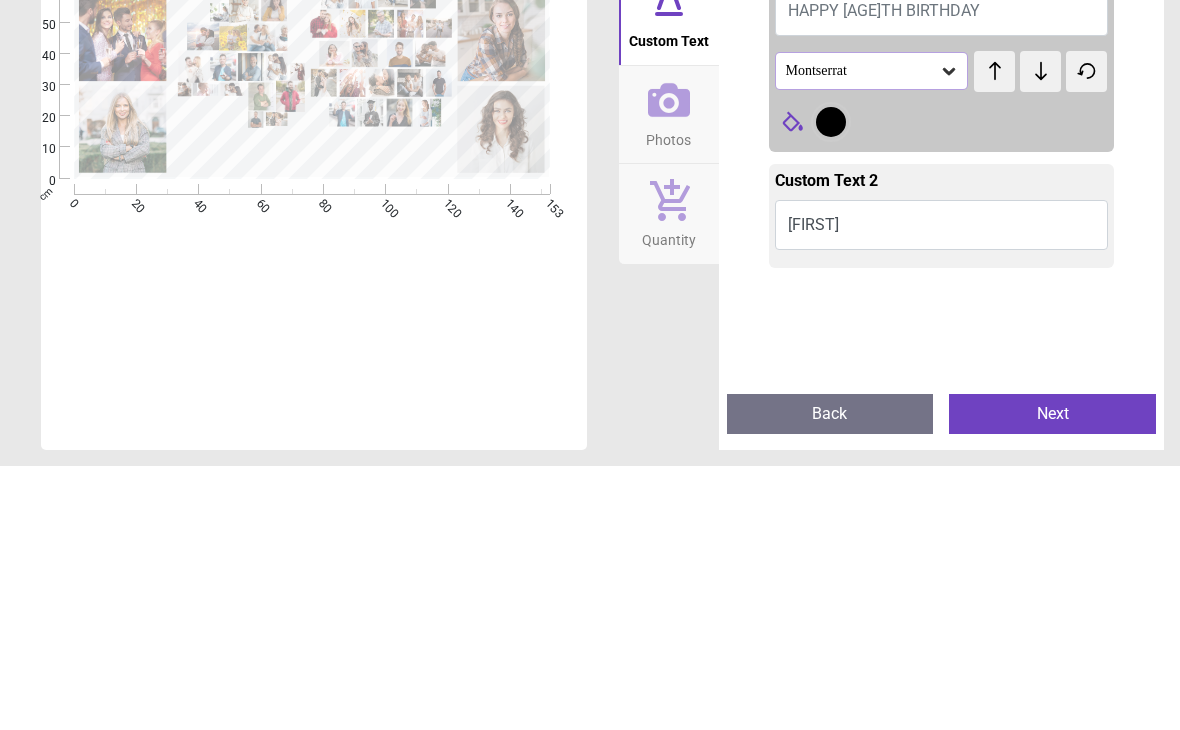click at bounding box center (831, 386) 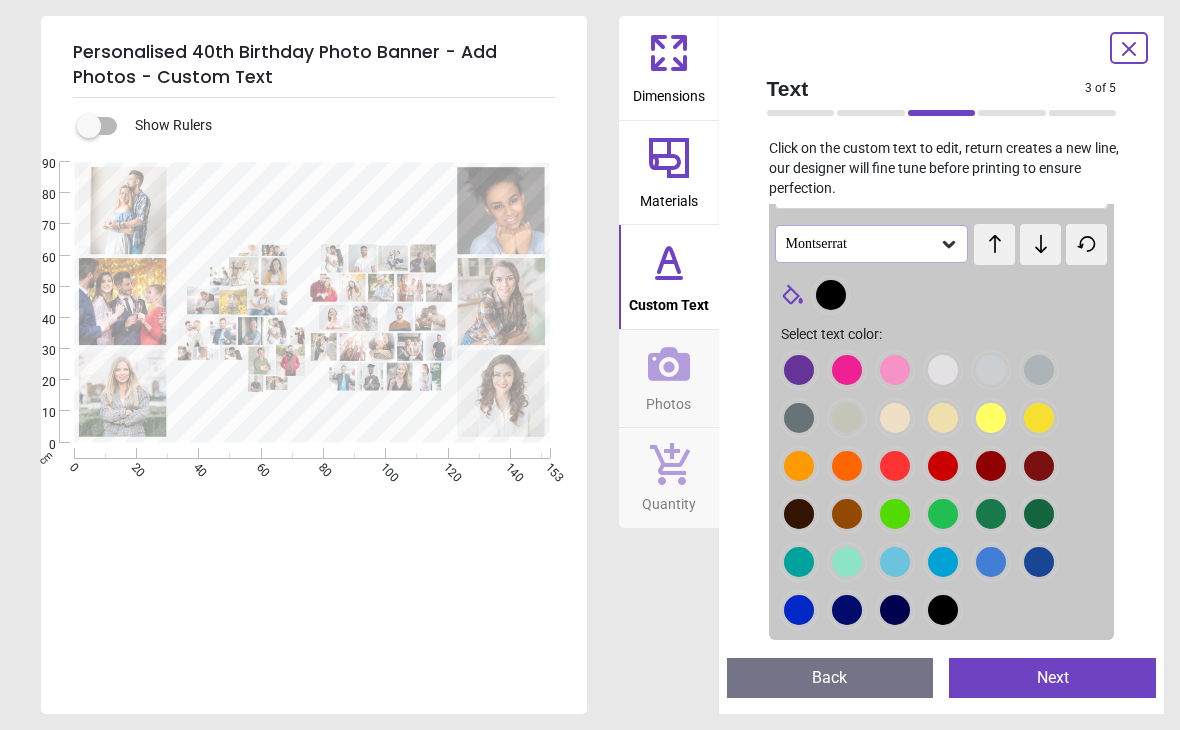 scroll, scrollTop: 92, scrollLeft: 0, axis: vertical 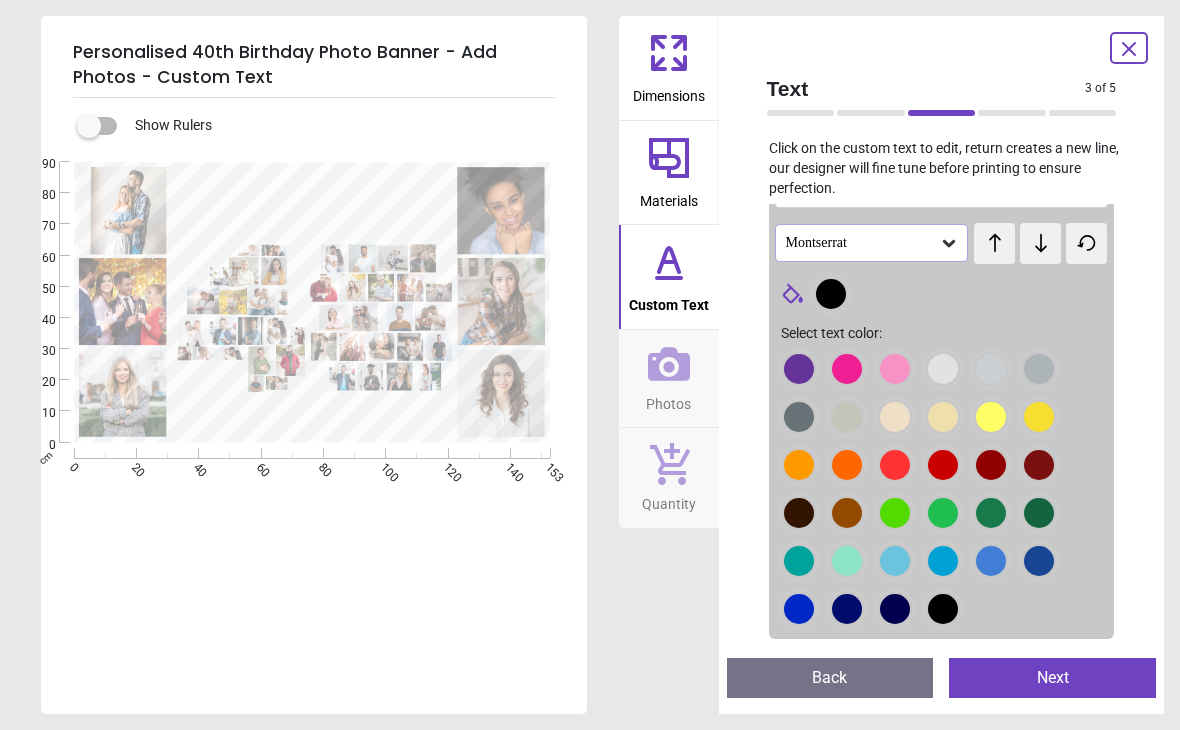 click at bounding box center [799, 369] 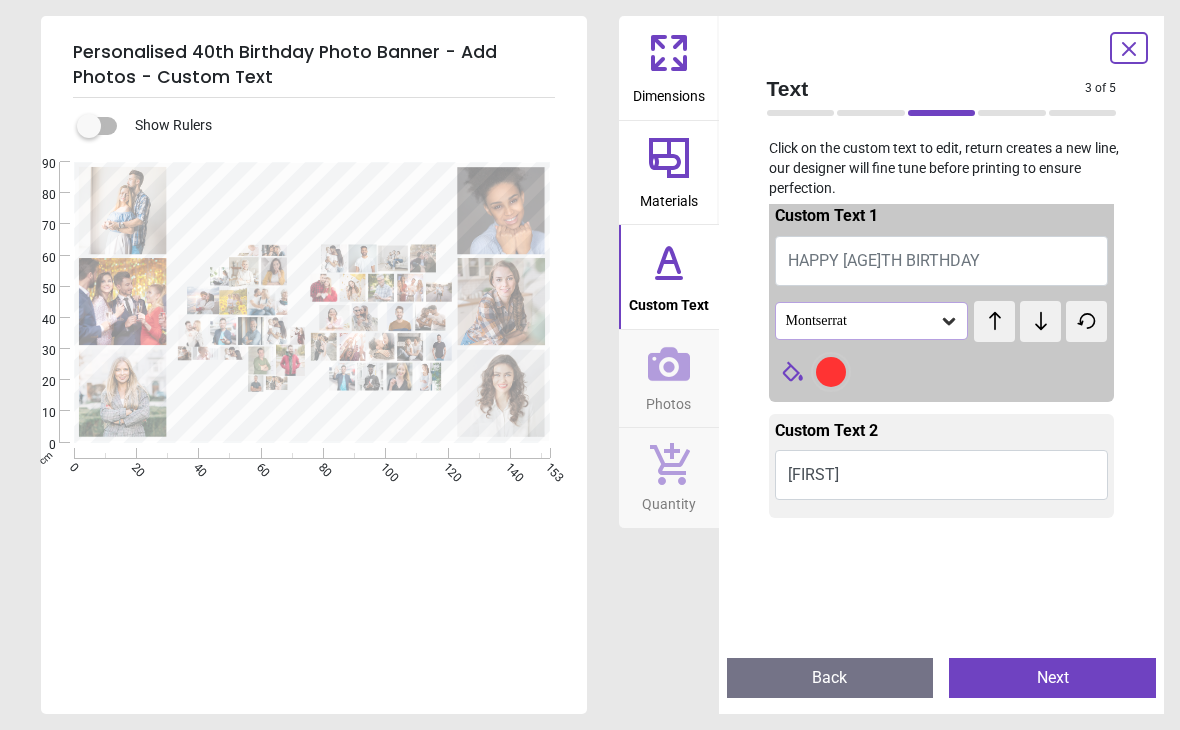 scroll, scrollTop: 14, scrollLeft: 0, axis: vertical 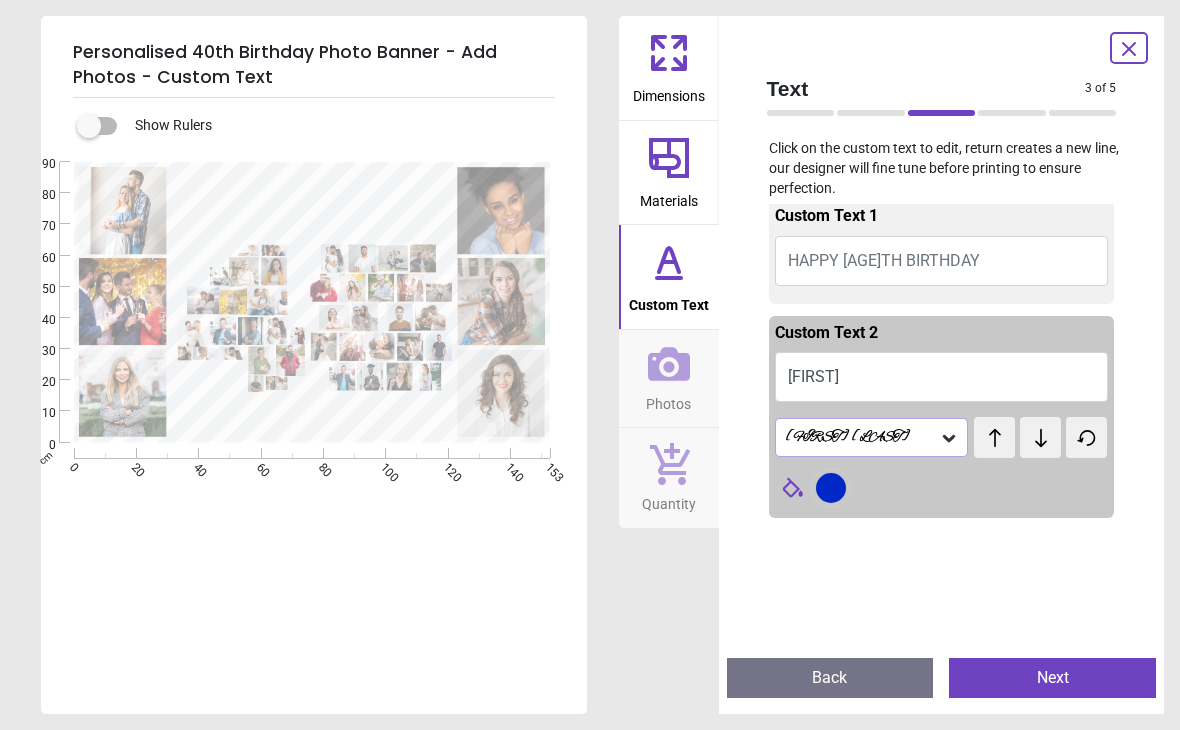 click at bounding box center [831, 488] 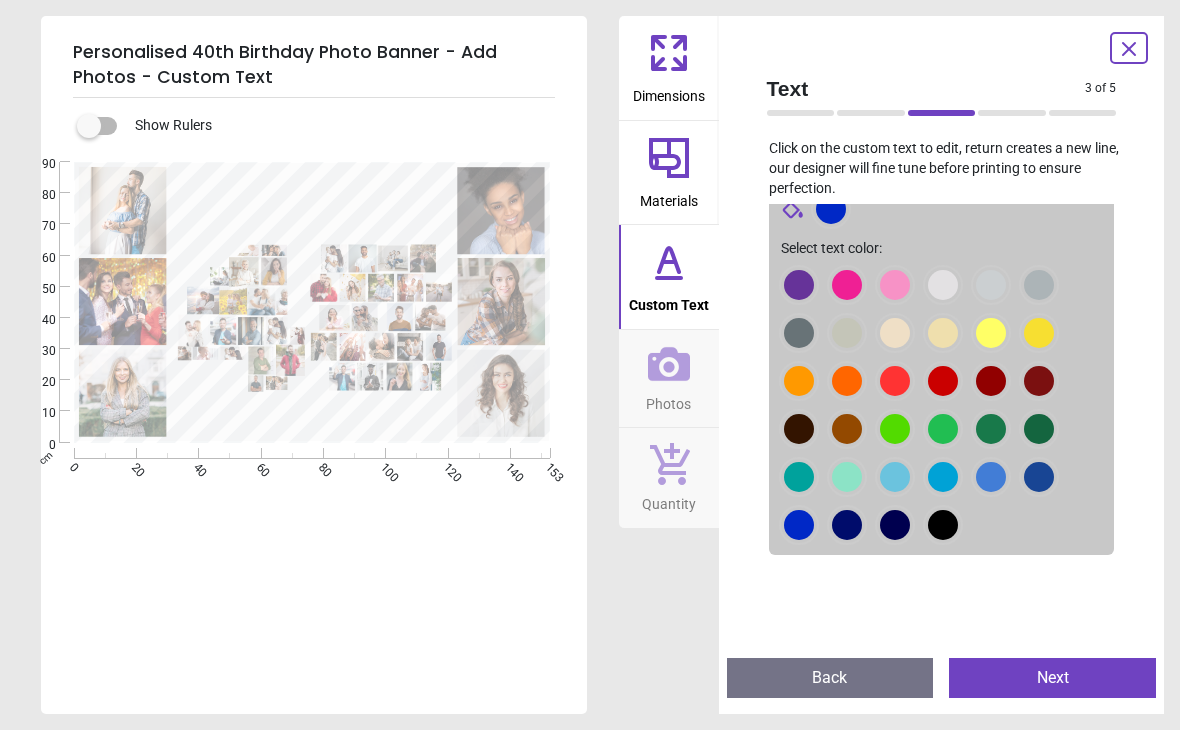 scroll, scrollTop: 301, scrollLeft: 0, axis: vertical 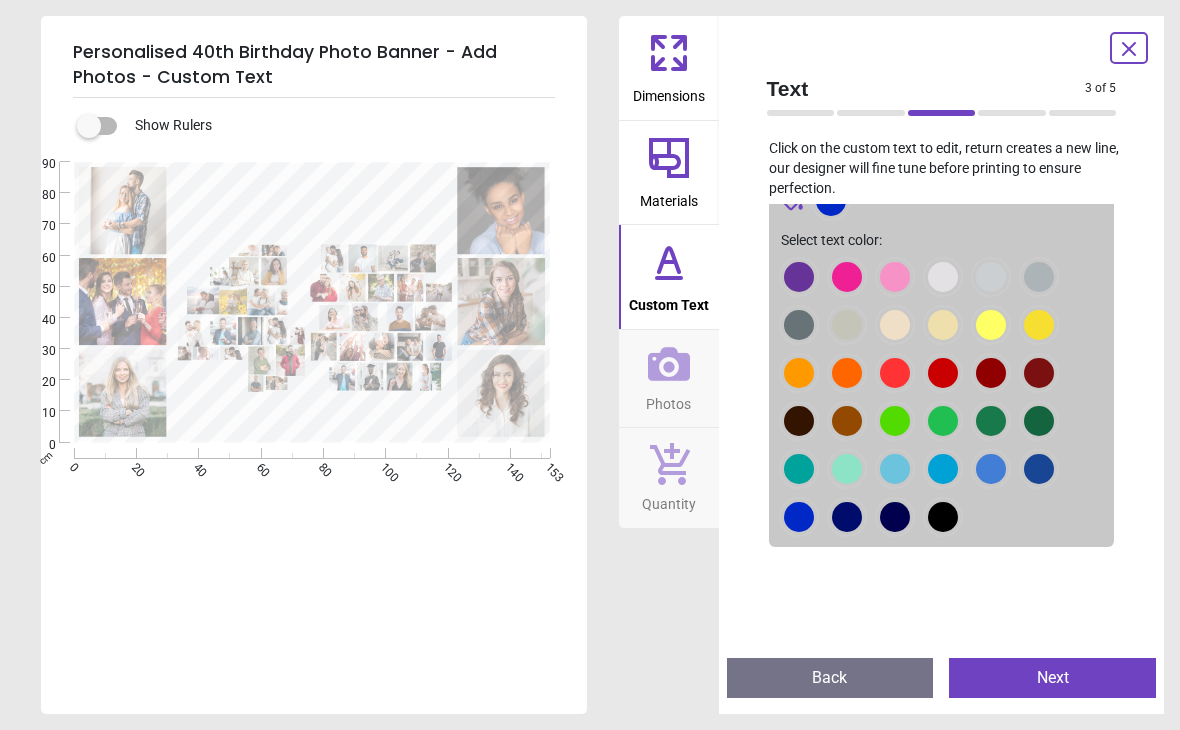 click at bounding box center [799, 277] 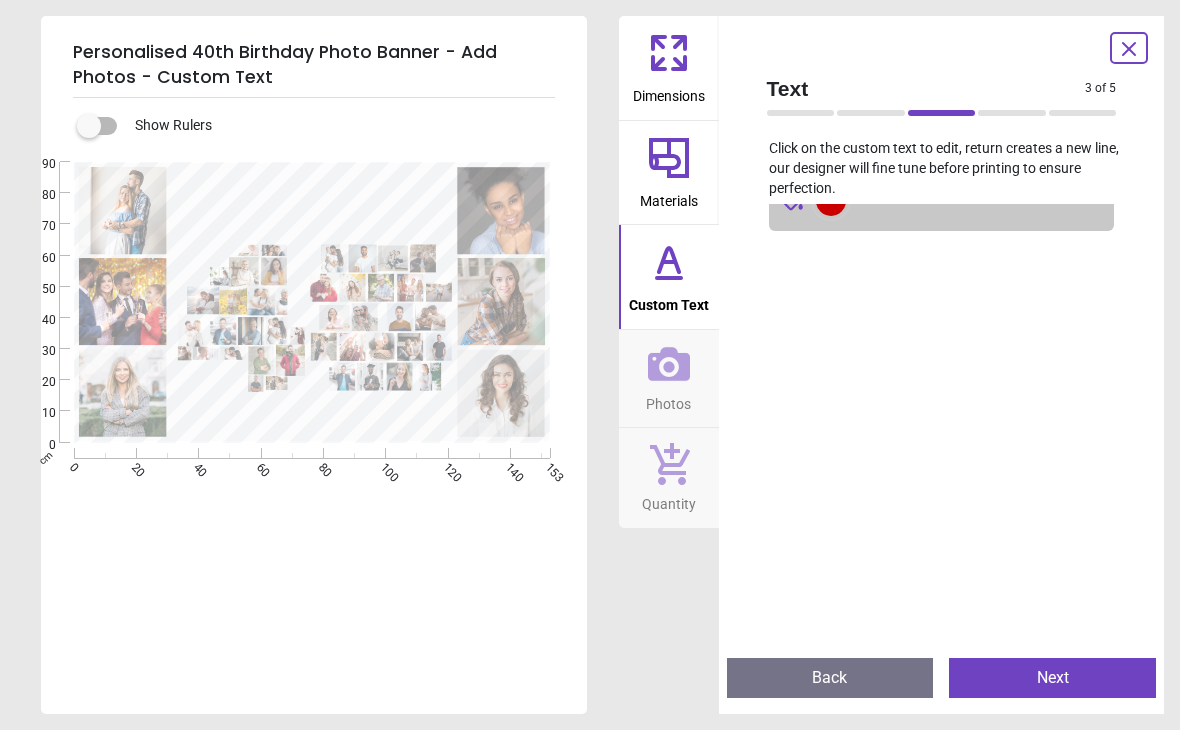 click on "Show Rulers" at bounding box center (338, 126) 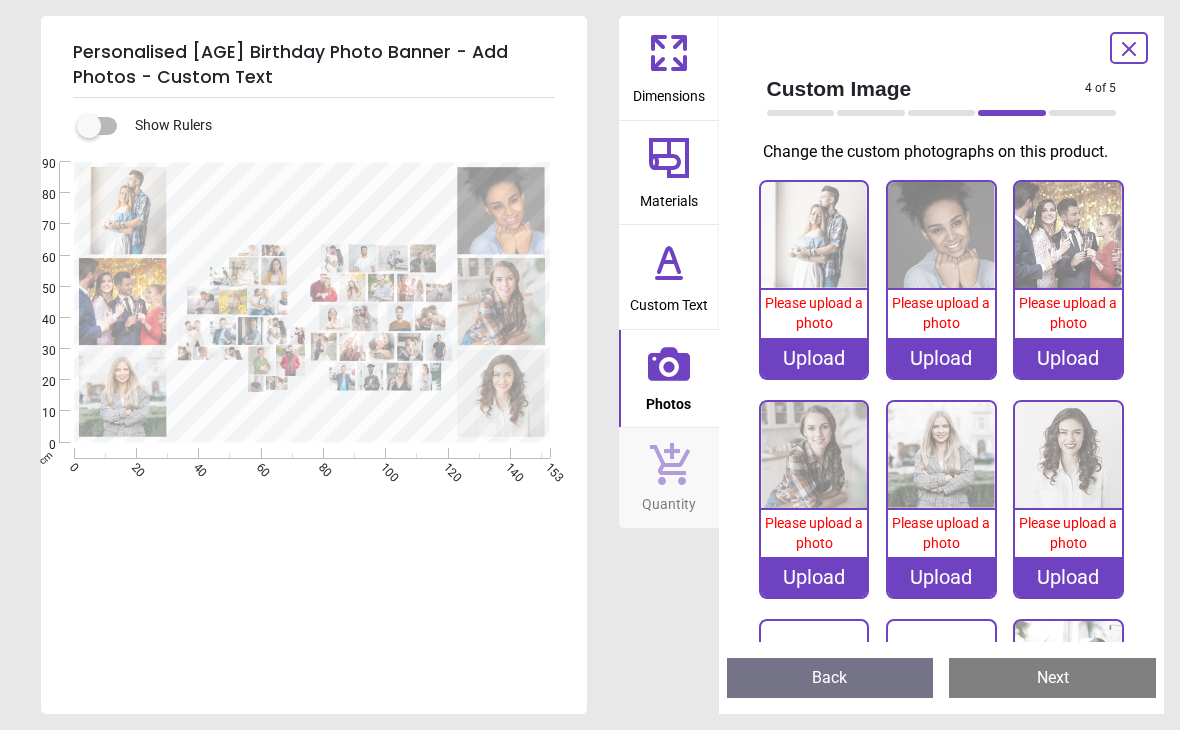 scroll, scrollTop: 0, scrollLeft: 0, axis: both 